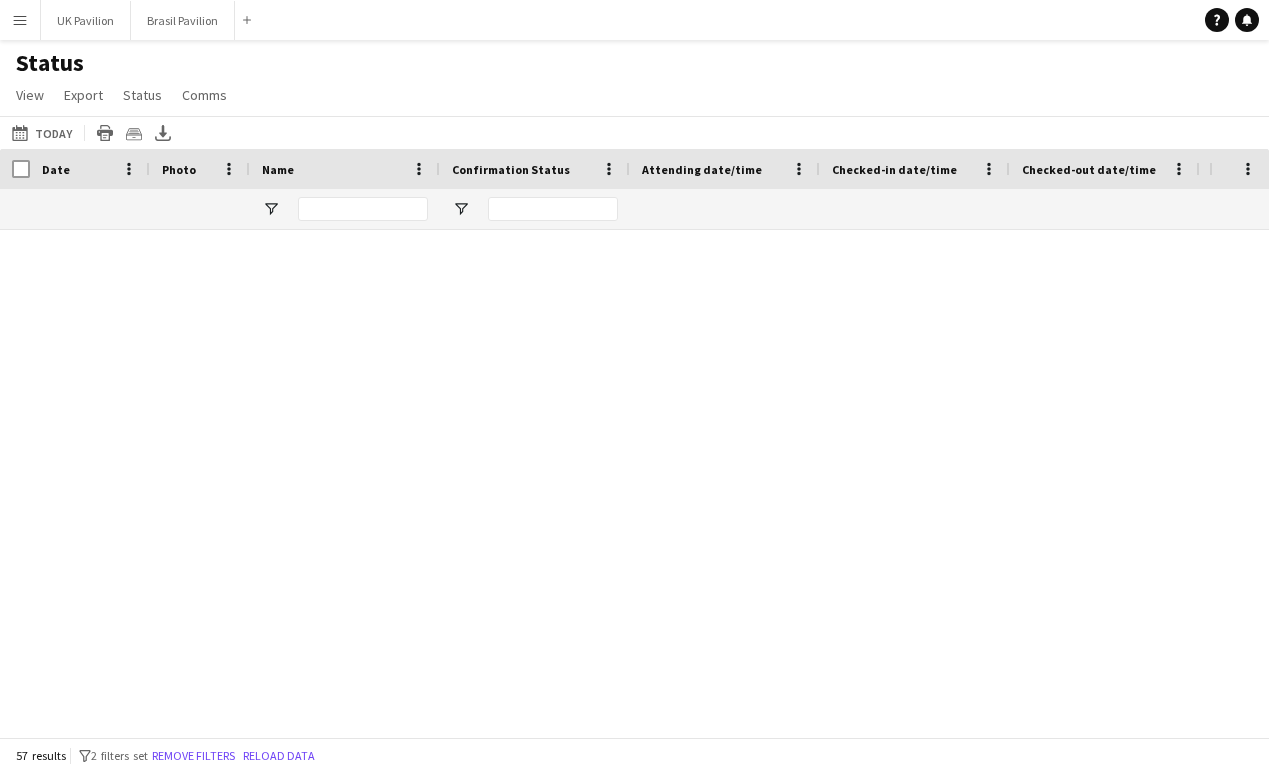 scroll, scrollTop: 0, scrollLeft: 0, axis: both 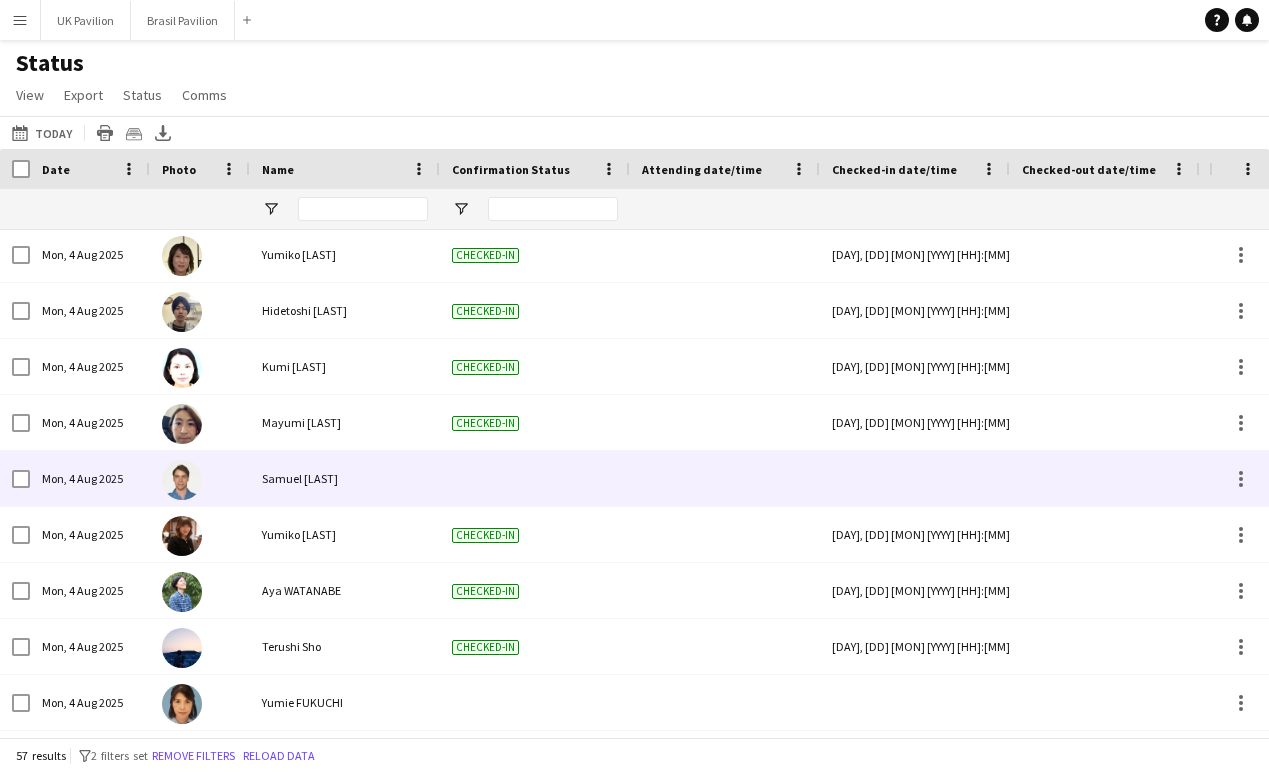 click at bounding box center [915, 478] 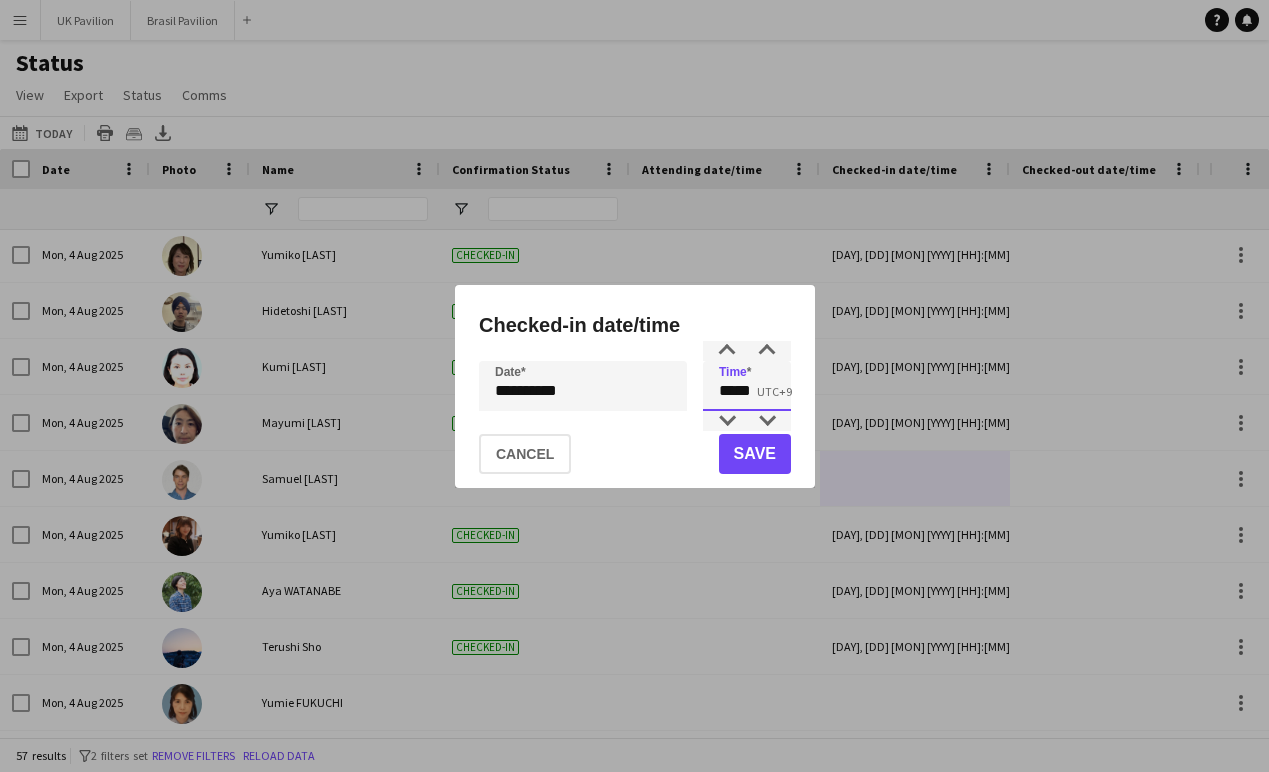 click on "*****" at bounding box center (747, 386) 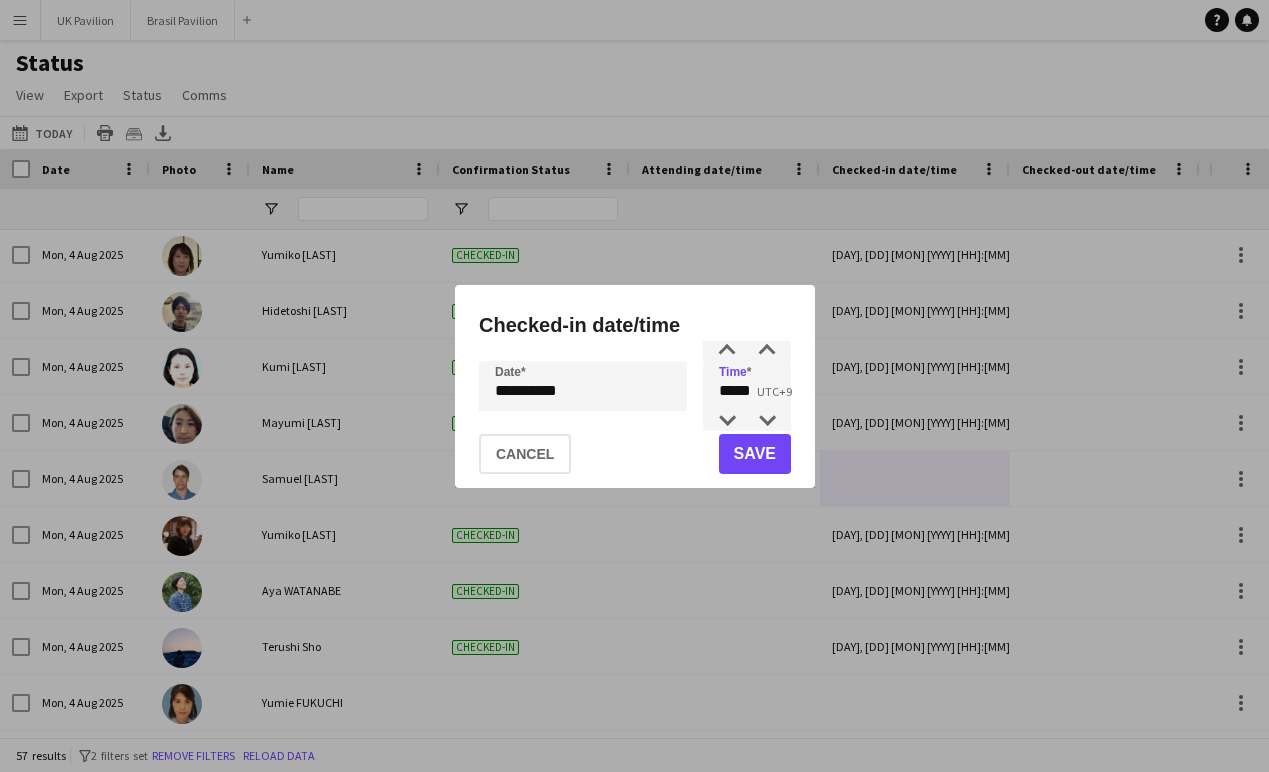 click on "Save" 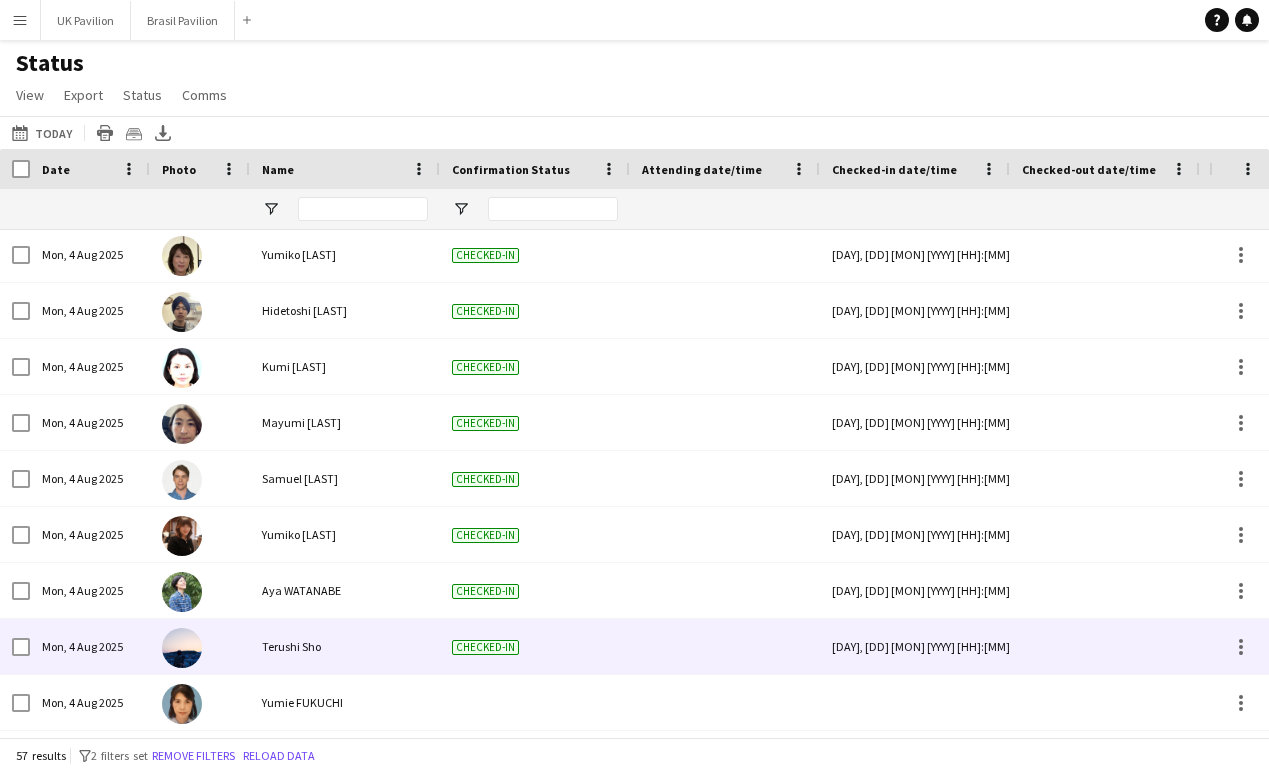 scroll, scrollTop: 1365, scrollLeft: 0, axis: vertical 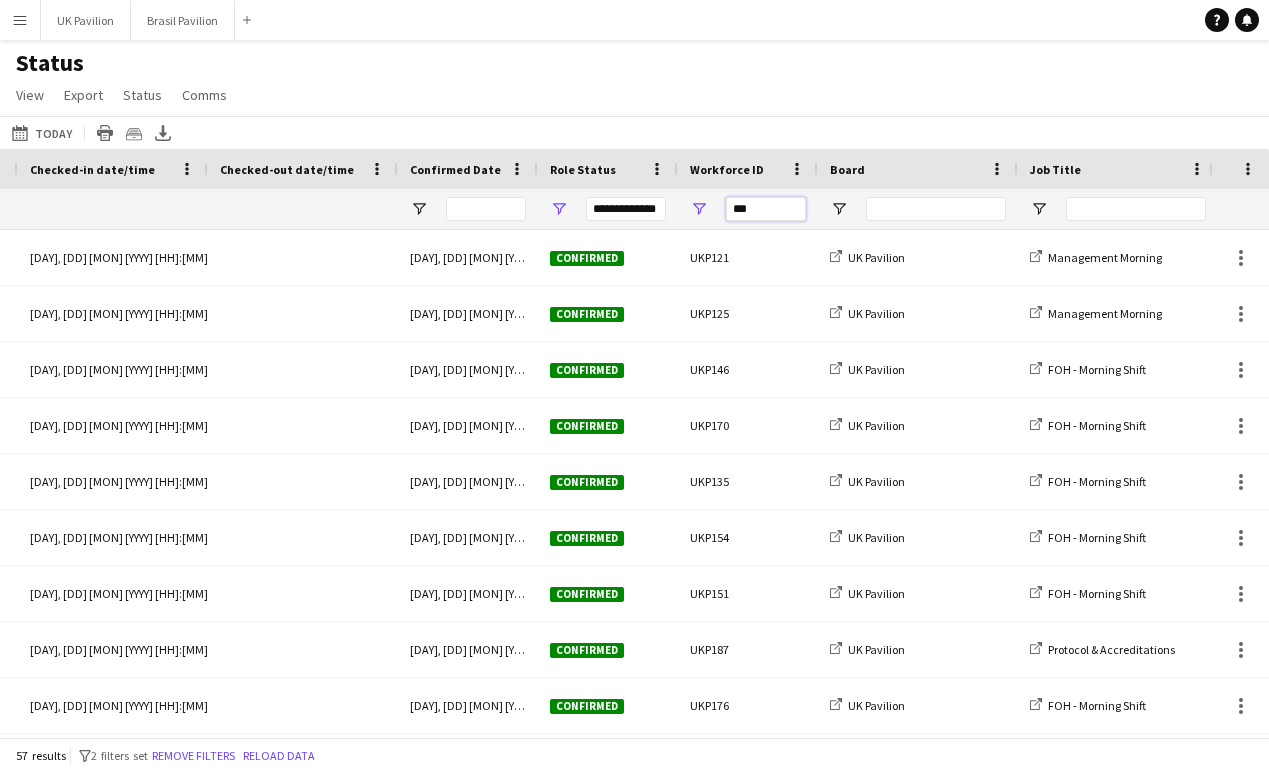click on "***" at bounding box center [766, 209] 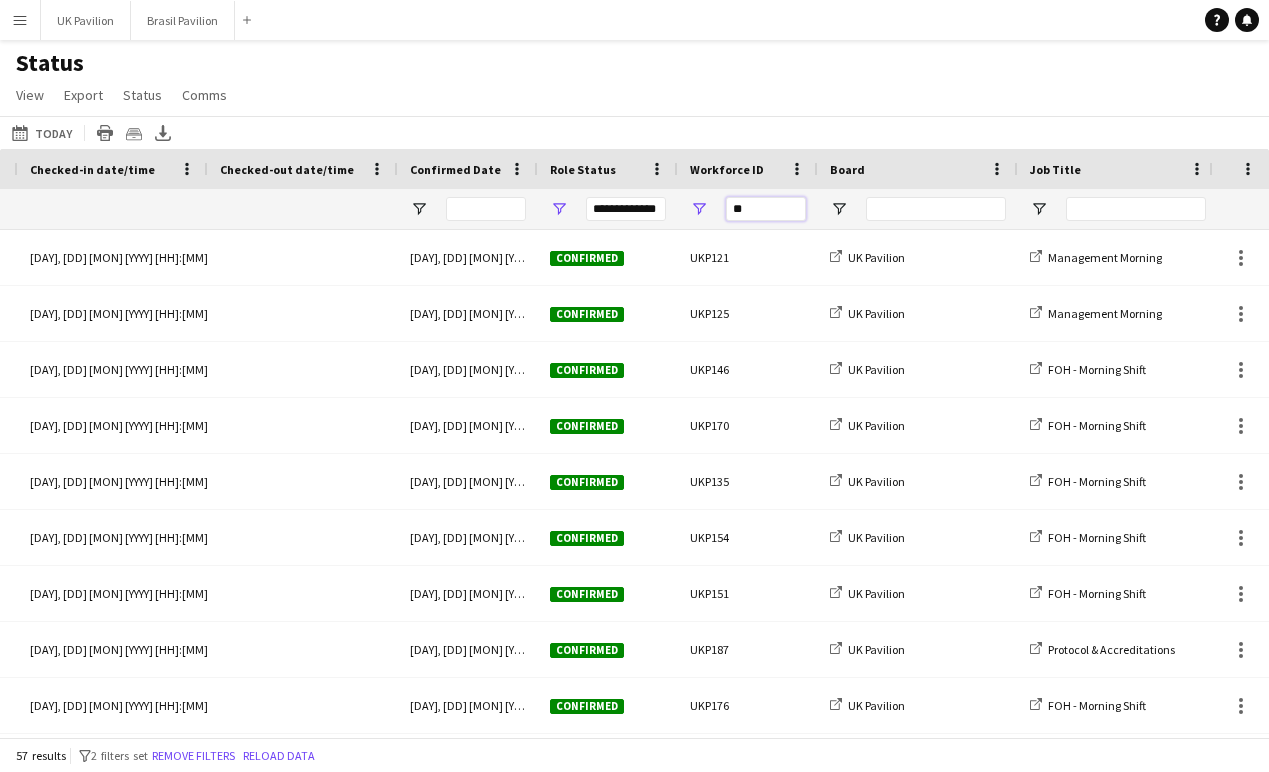 type on "*" 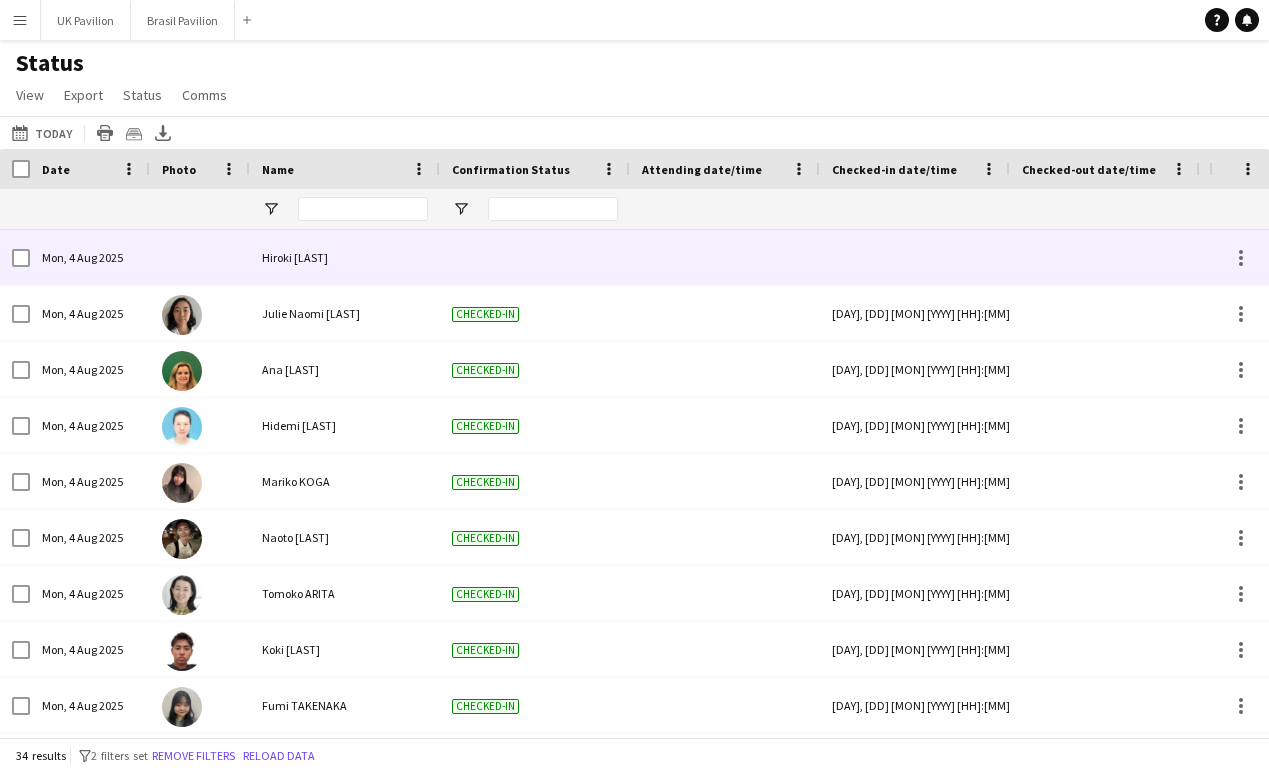 type on "****" 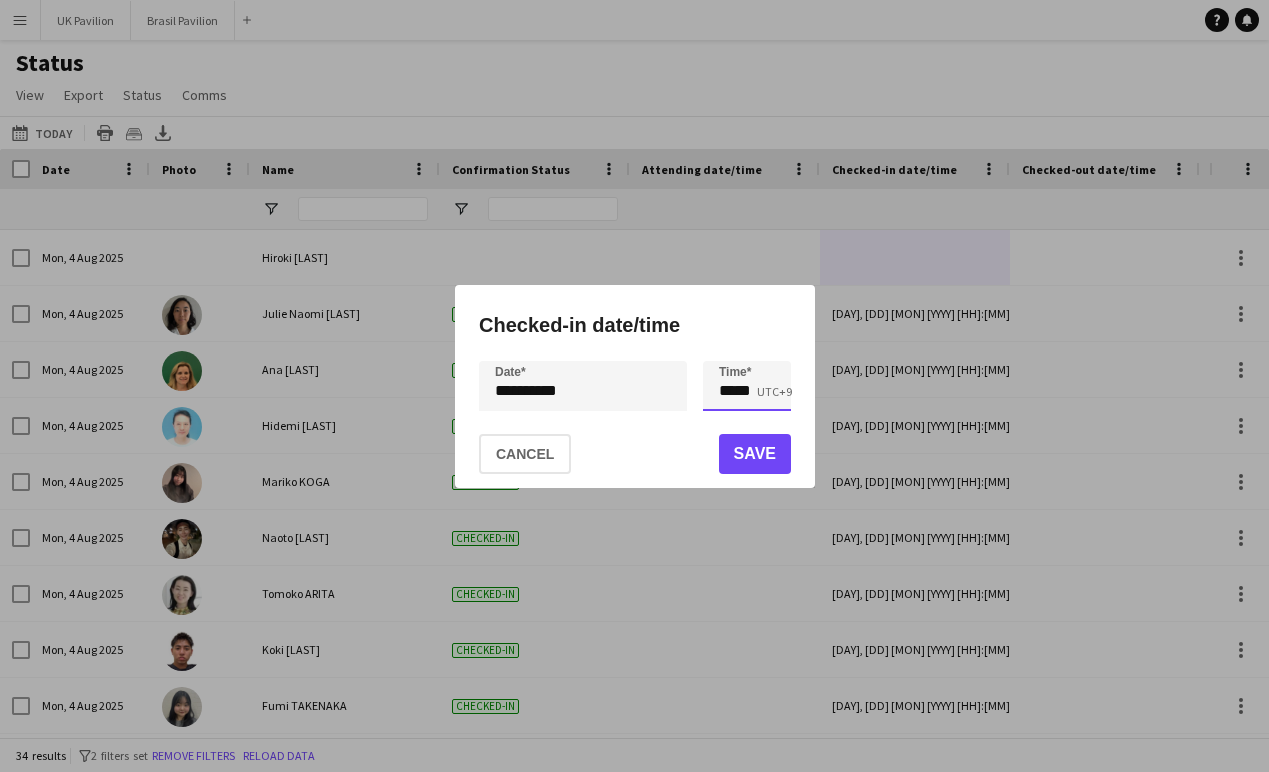 click on "*****" at bounding box center (747, 386) 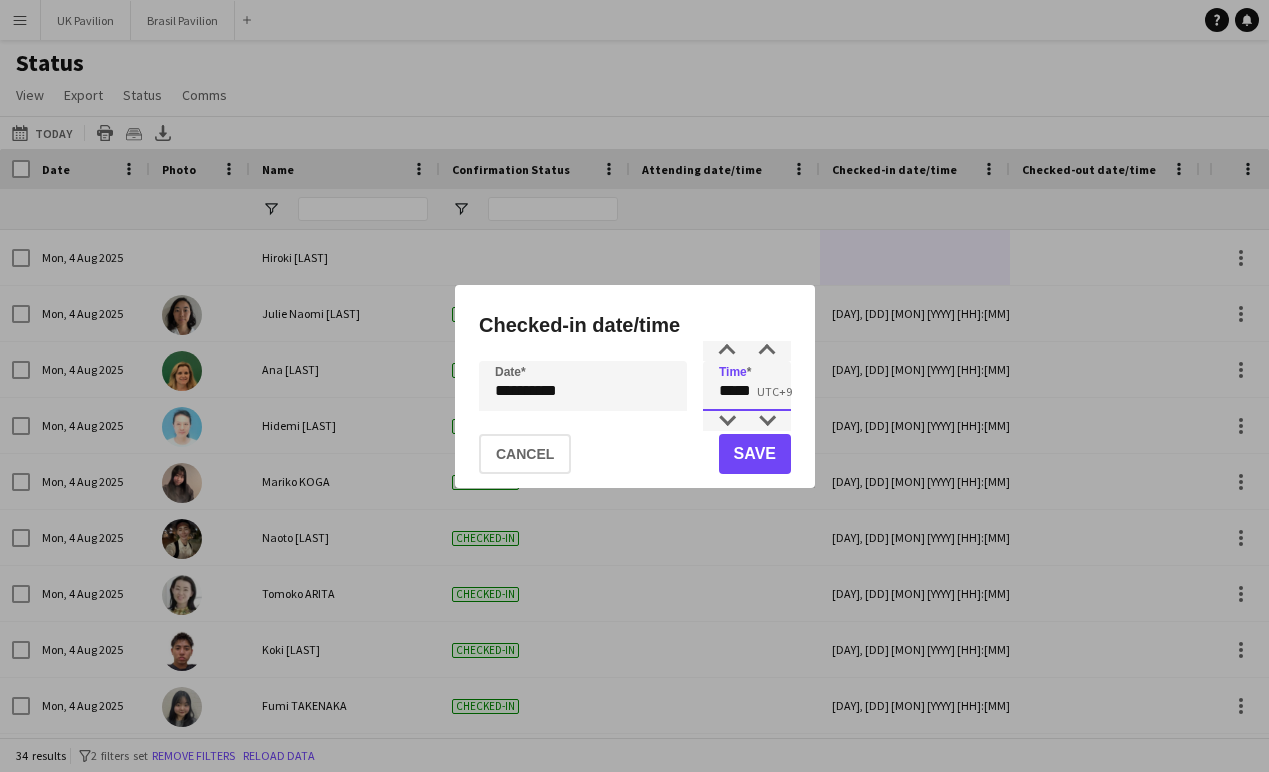 type on "*****" 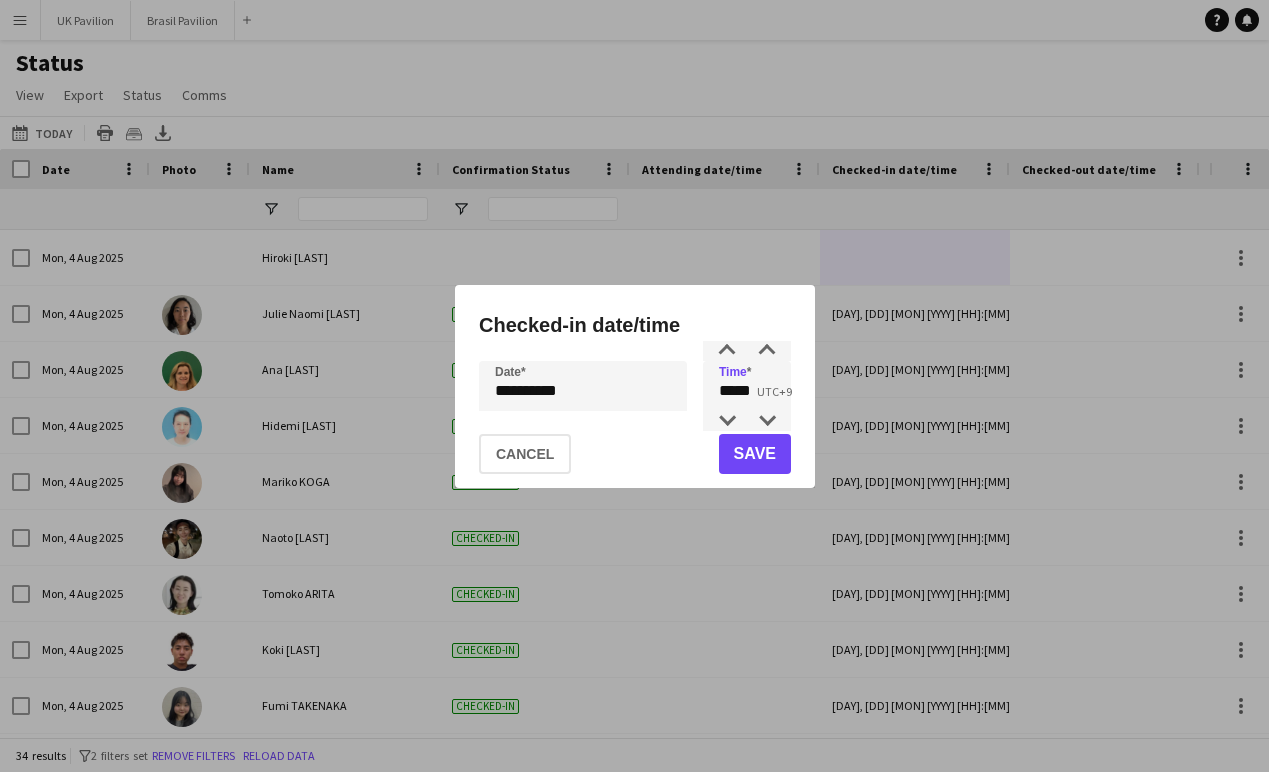 click on "Save" 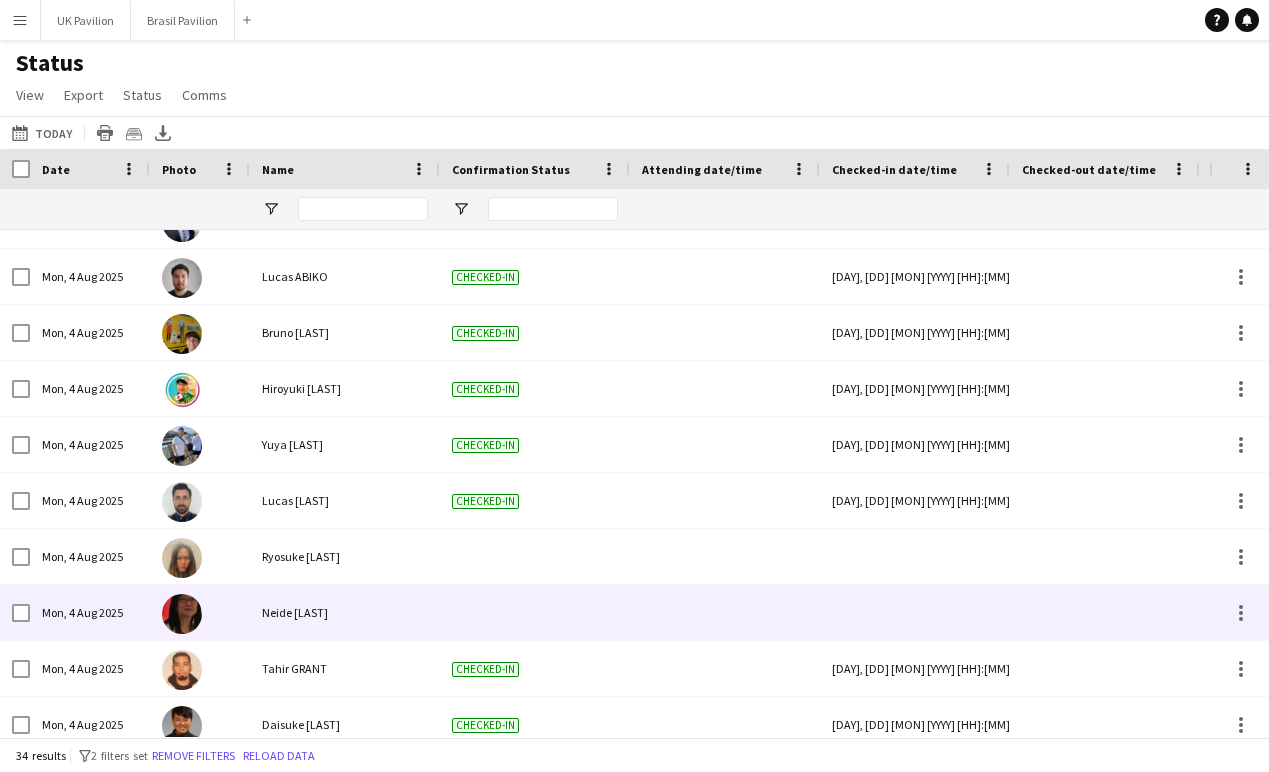 click at bounding box center (915, 612) 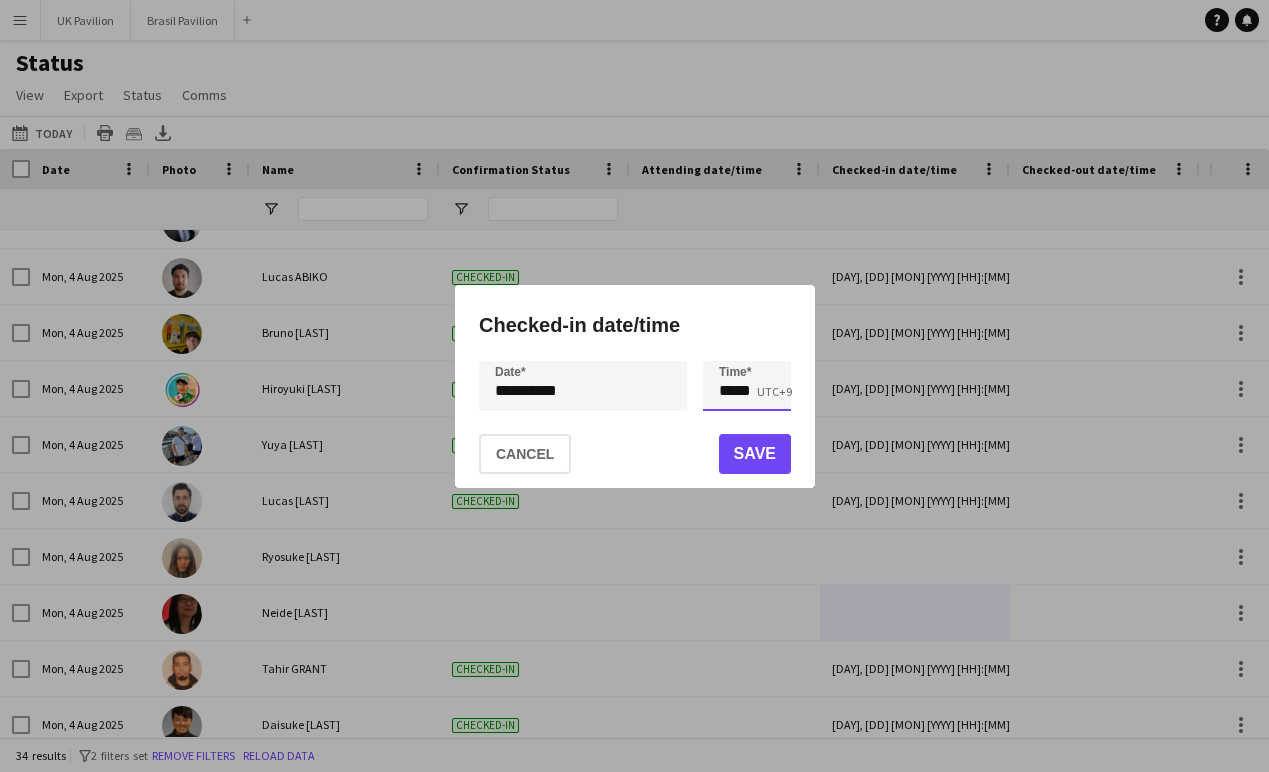 click on "*****" at bounding box center (747, 386) 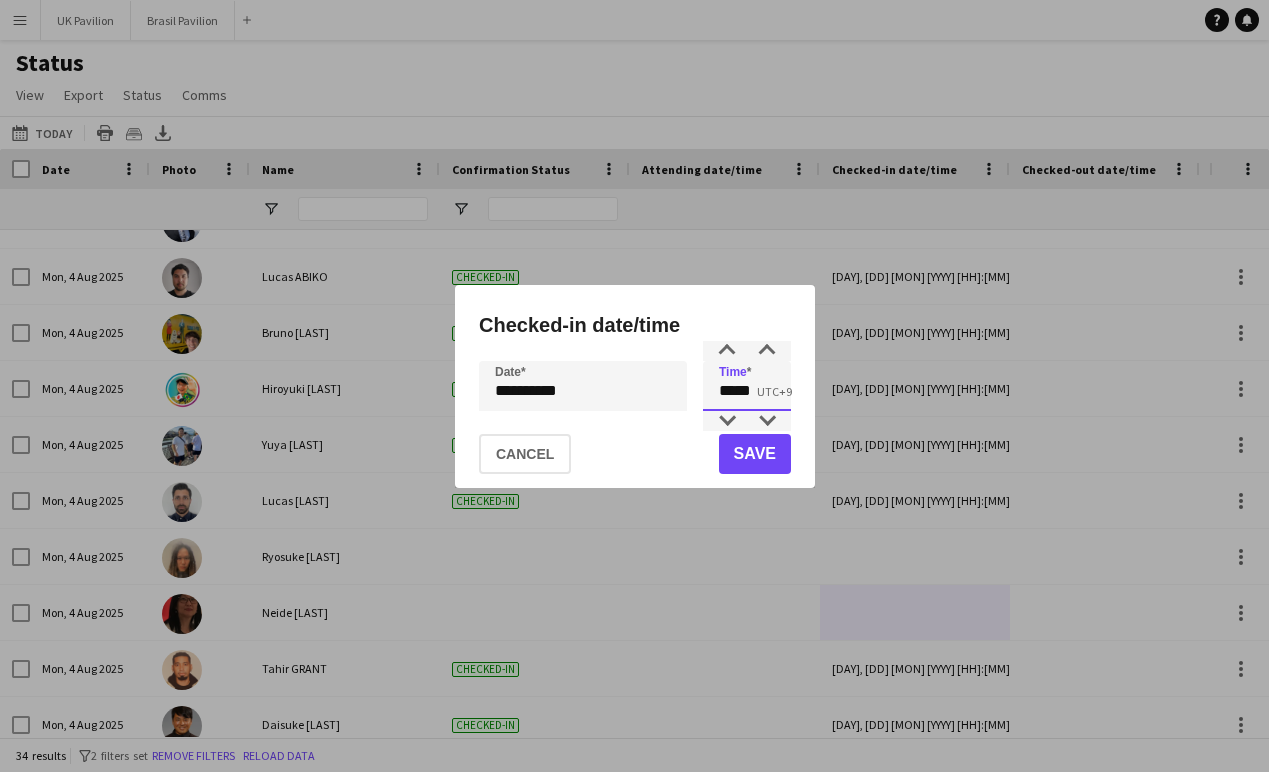 type on "*****" 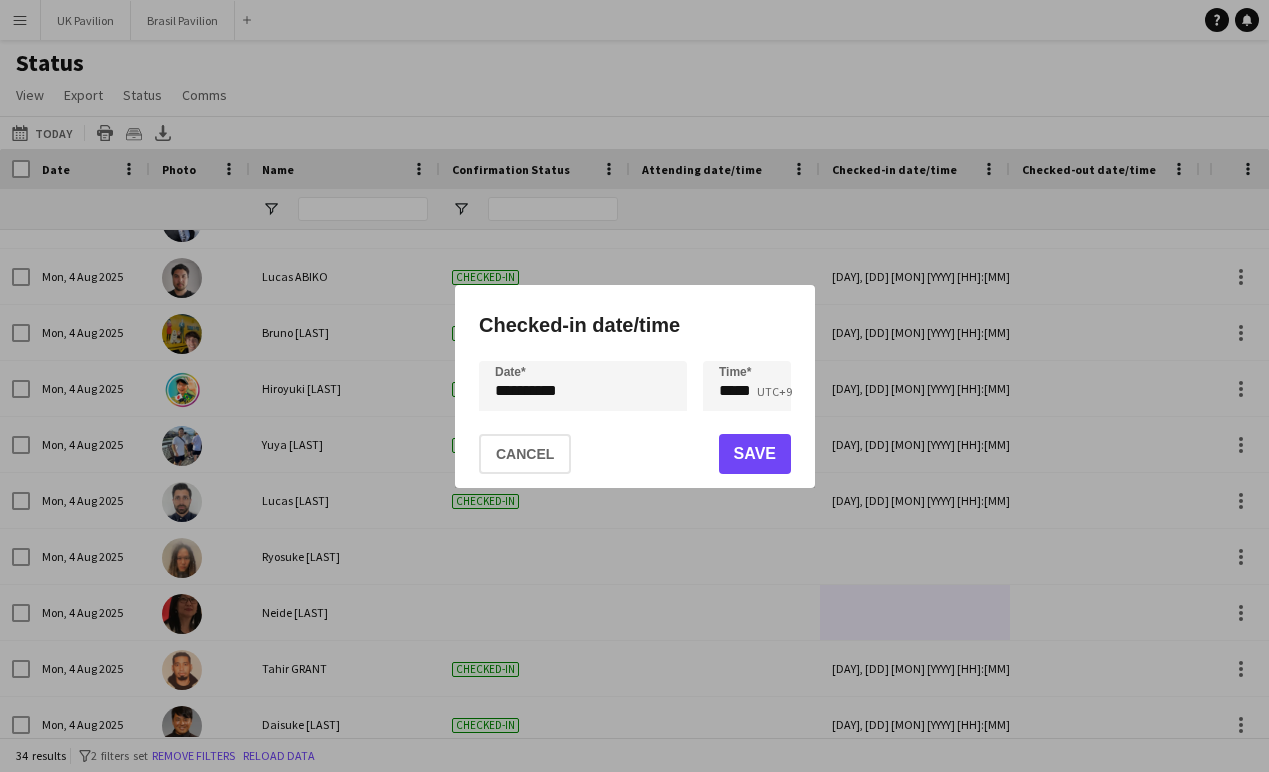 click on "Save" 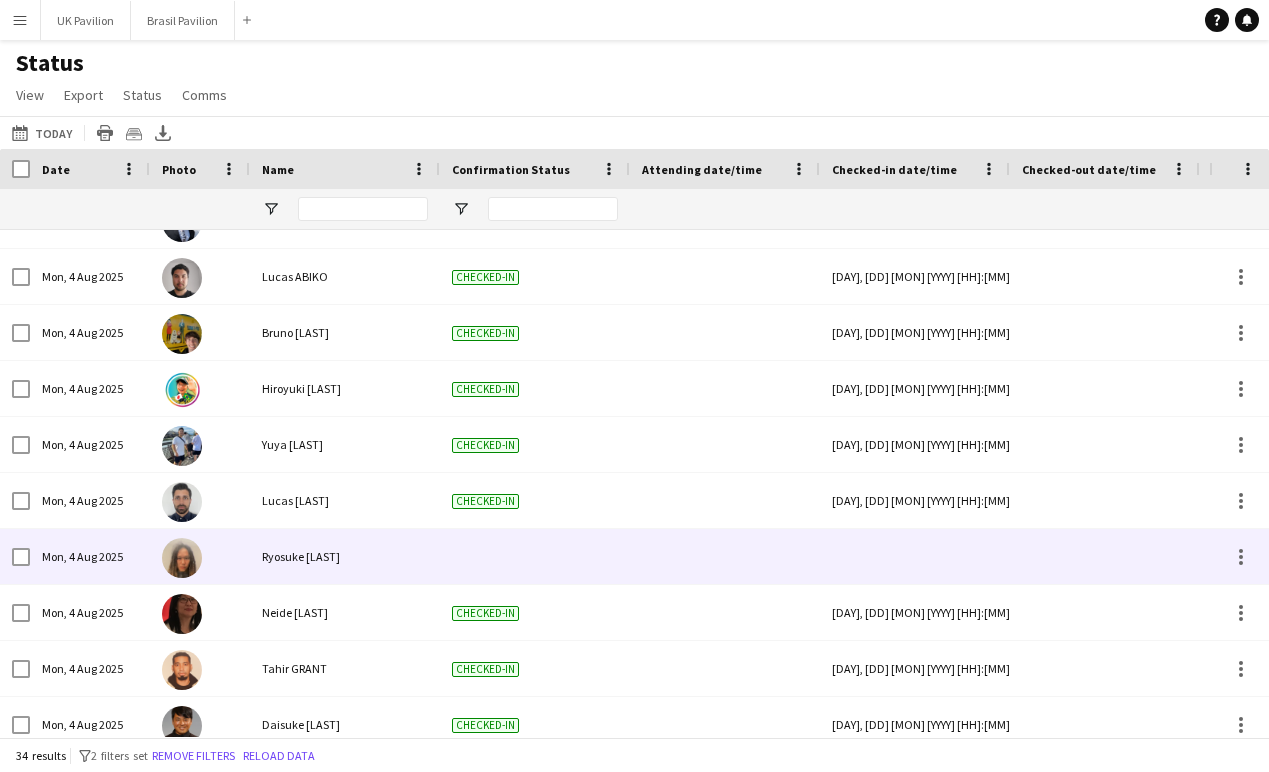 click at bounding box center [915, 556] 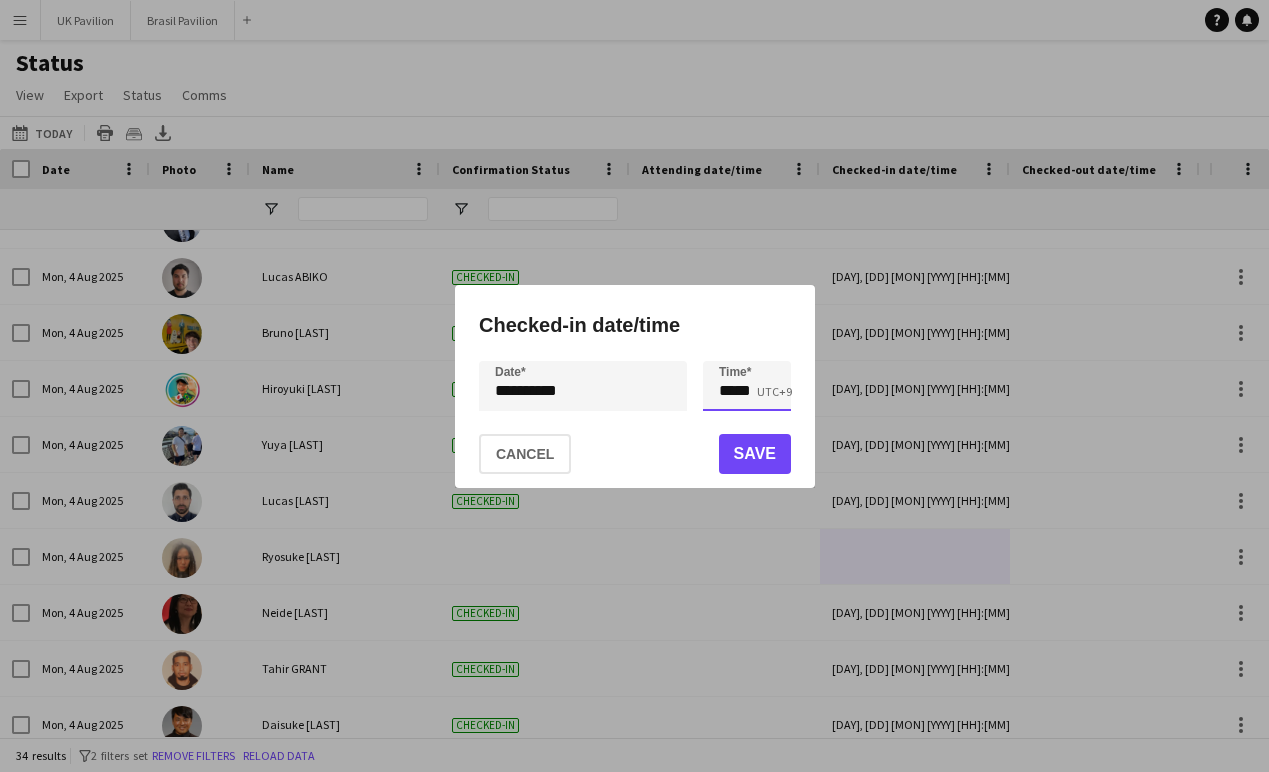click on "*****" at bounding box center [747, 386] 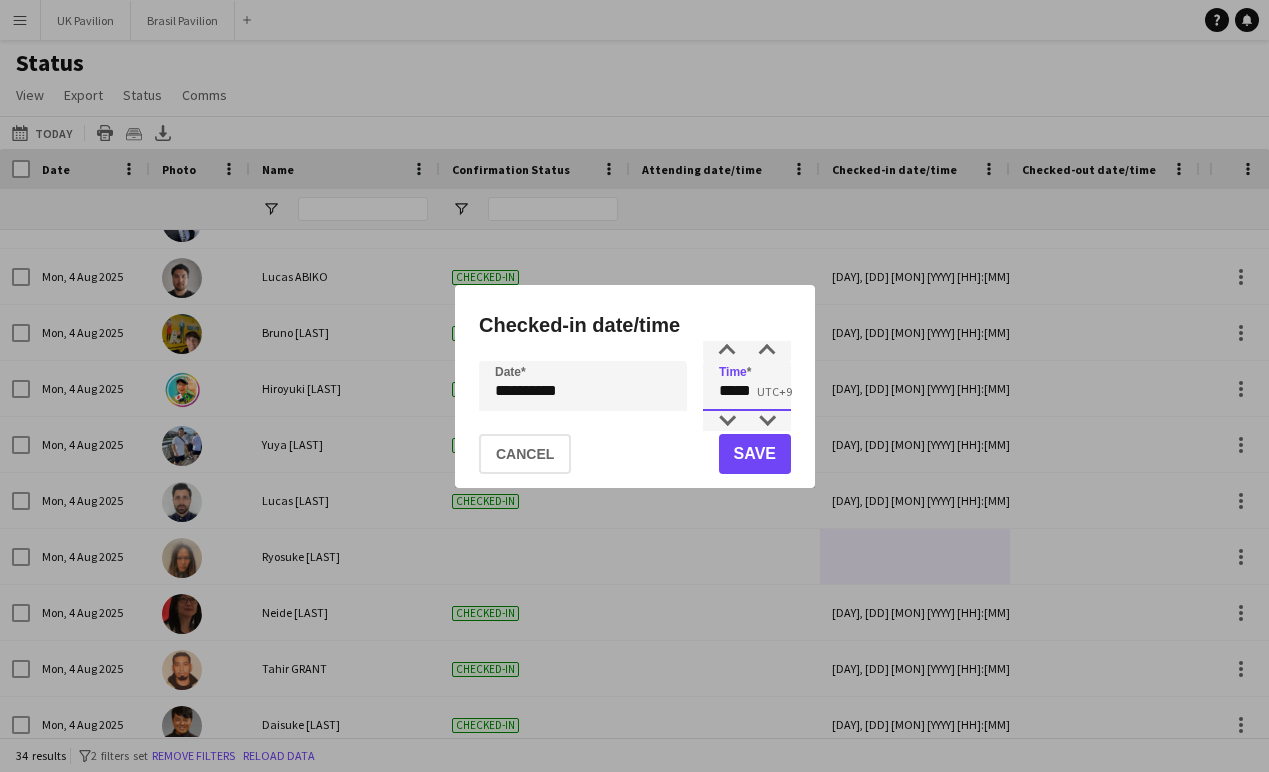 type on "*****" 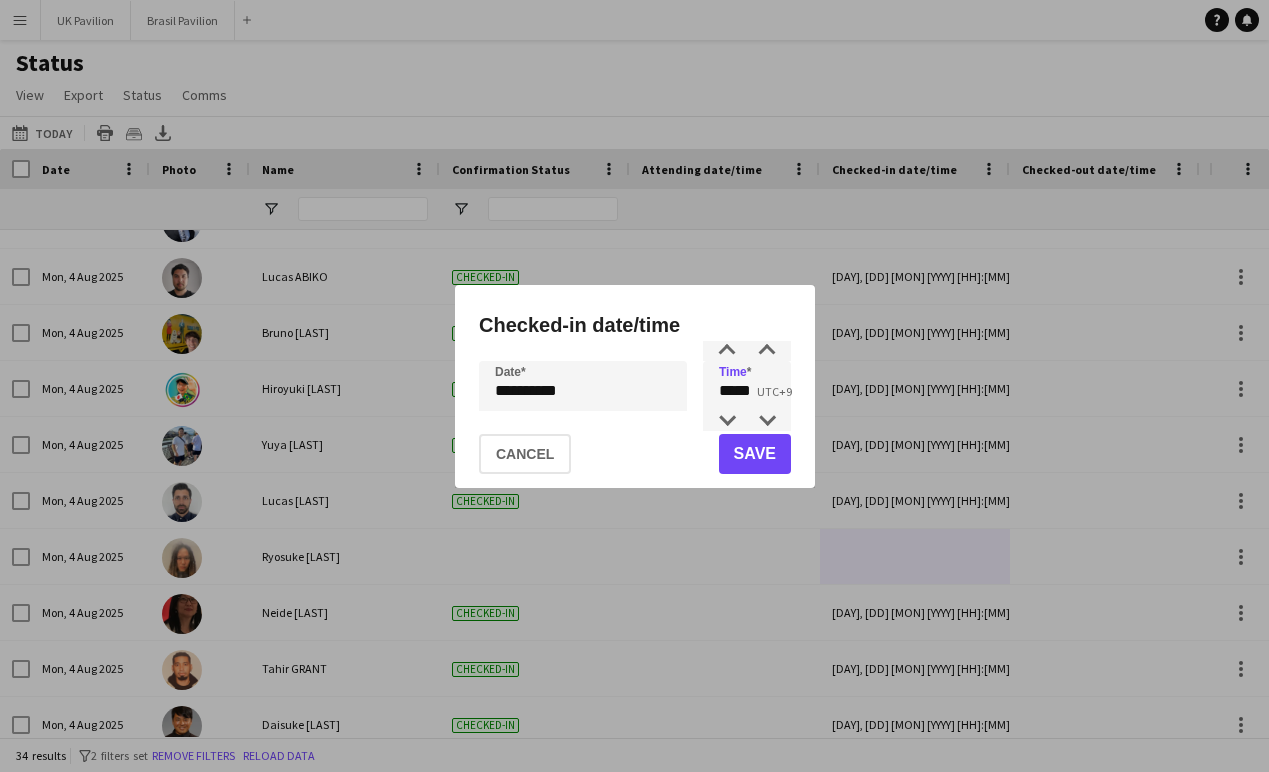 click on "Save" 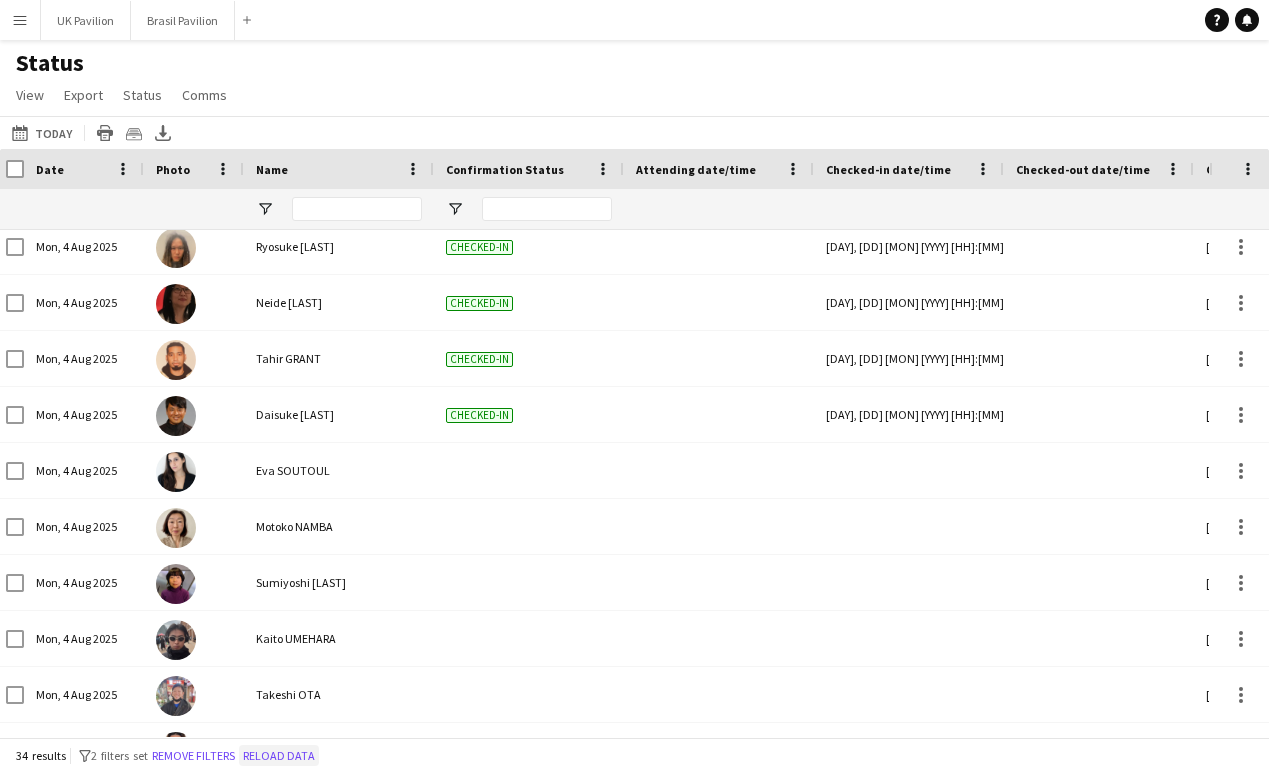 click on "Reload data" 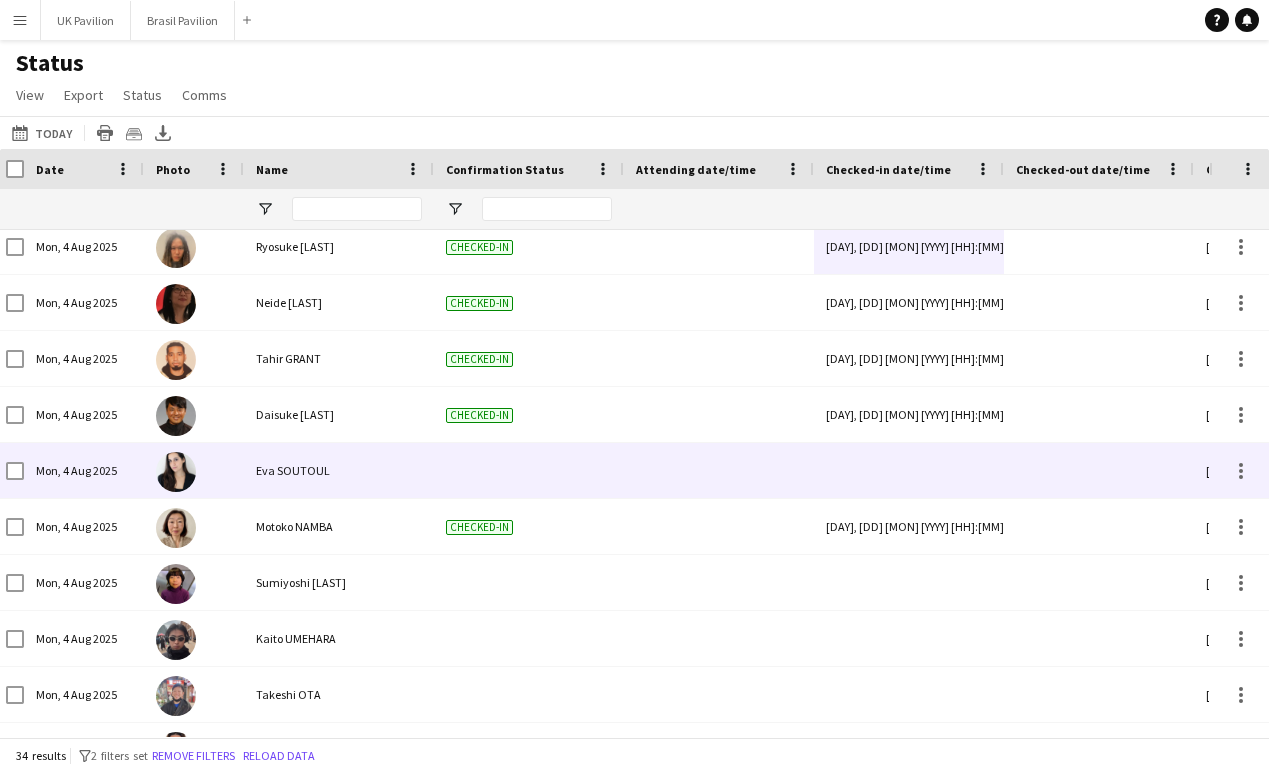 scroll, scrollTop: 0, scrollLeft: 139, axis: horizontal 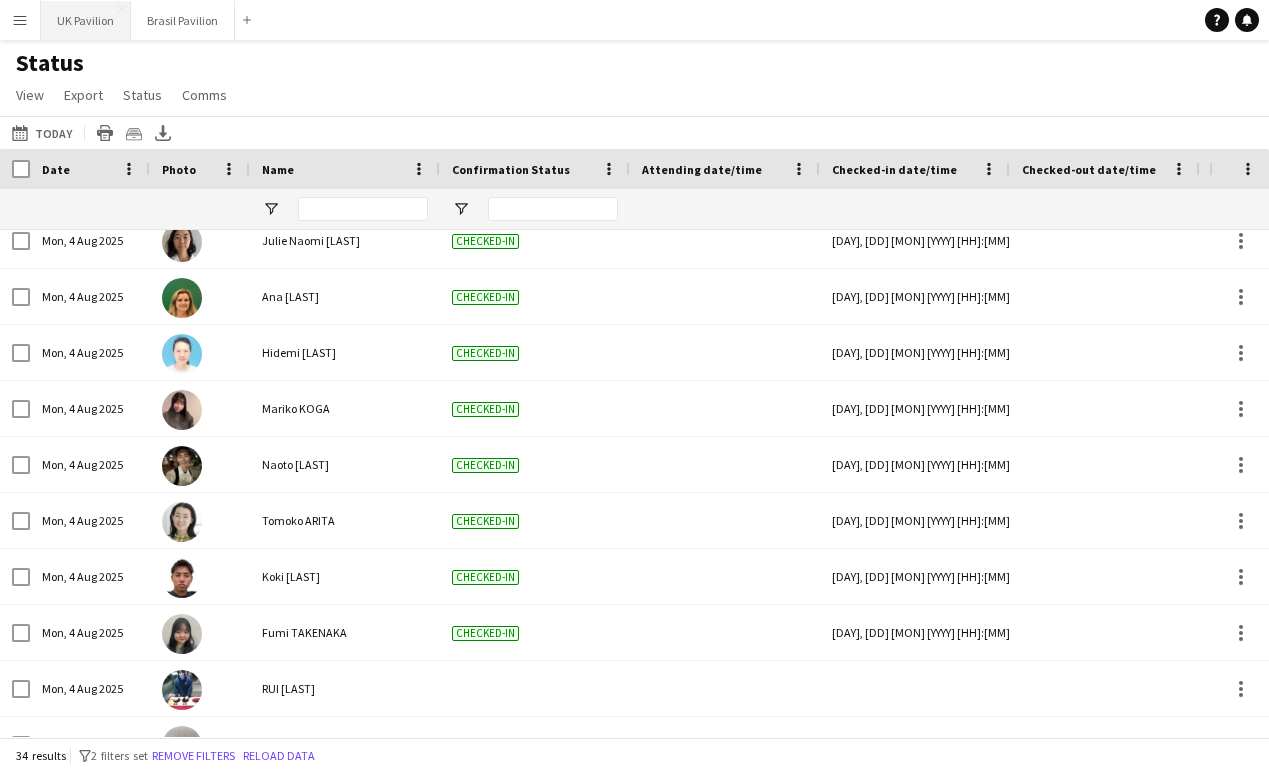 click on "UK Pavilion
Close" at bounding box center (86, 20) 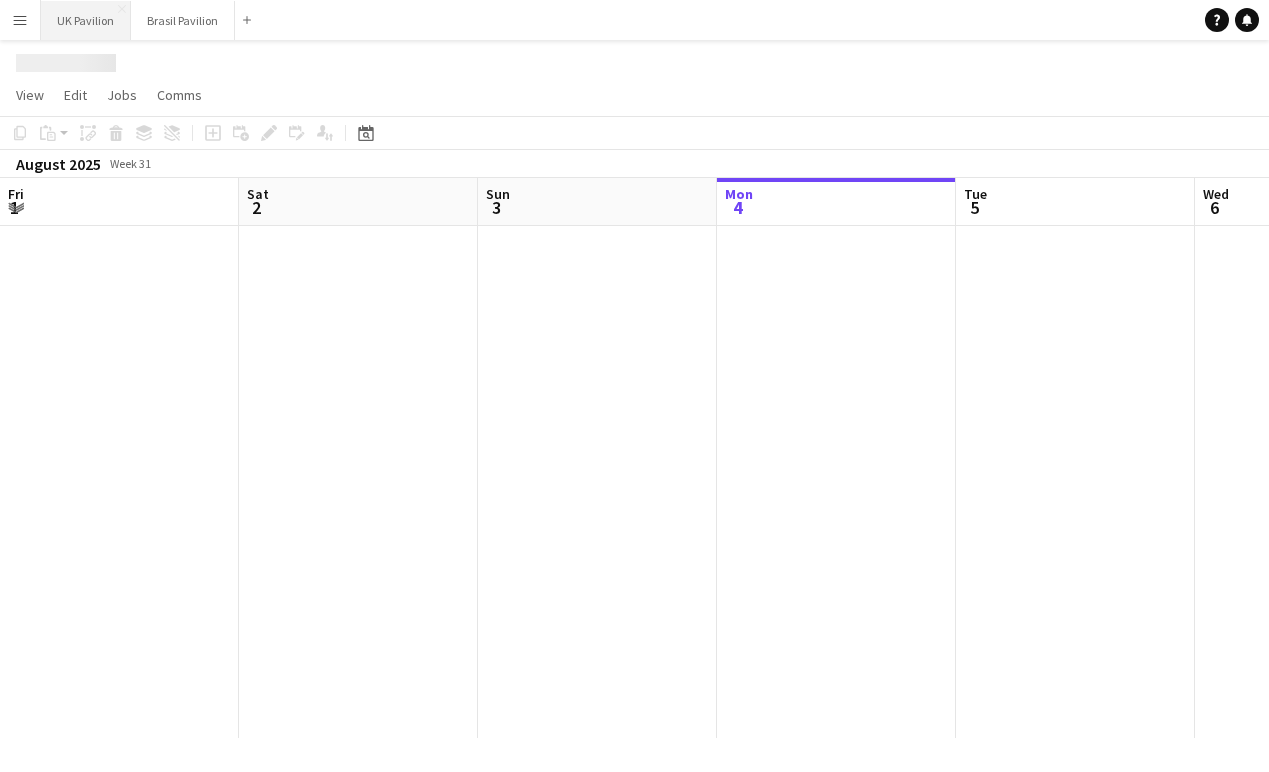 scroll, scrollTop: 0, scrollLeft: 478, axis: horizontal 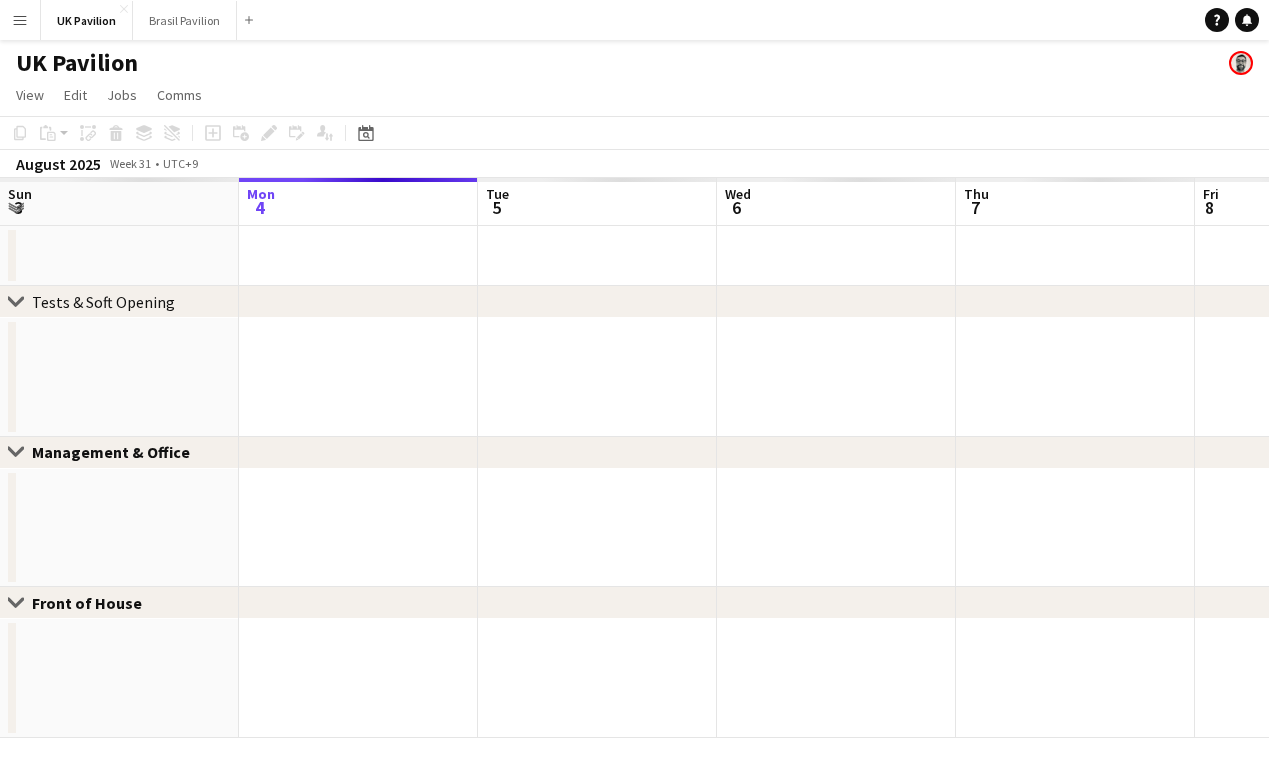 click at bounding box center (1075, 377) 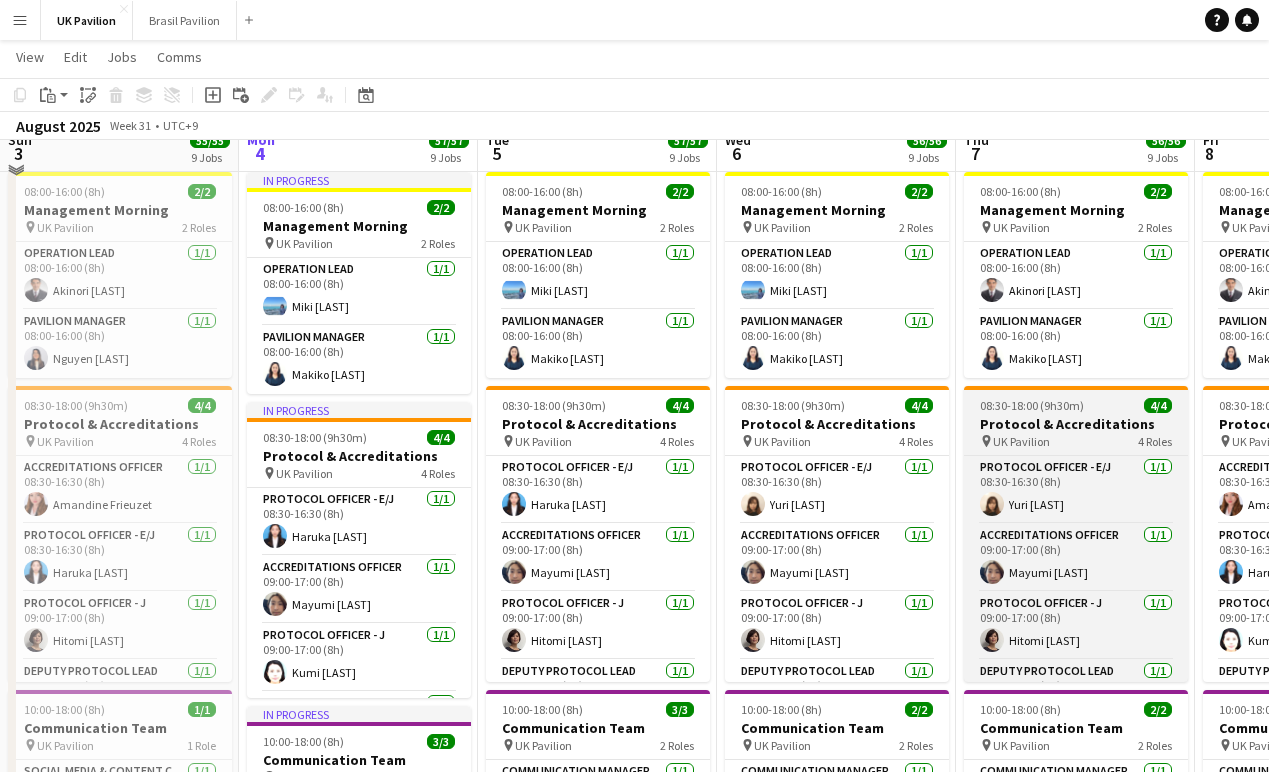 scroll, scrollTop: 251, scrollLeft: 0, axis: vertical 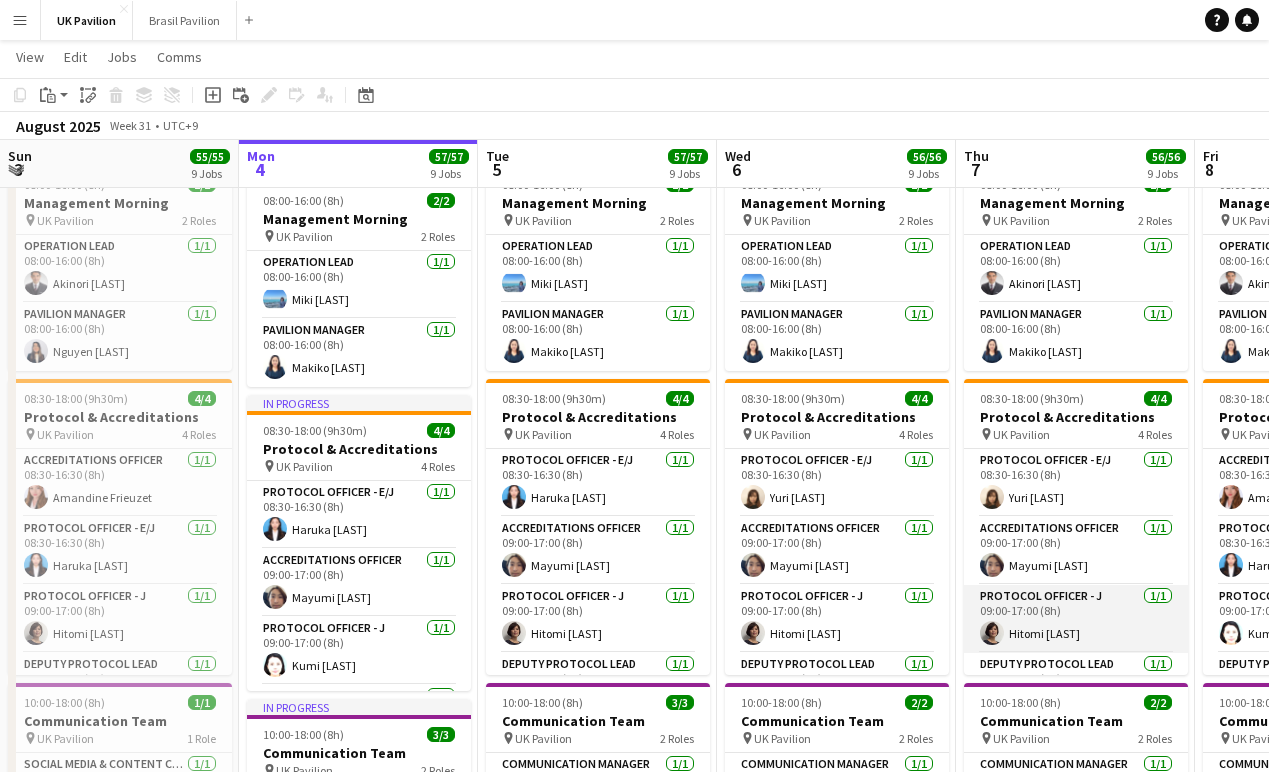 click on "Hitomi [LAST]" at bounding box center [1076, 619] 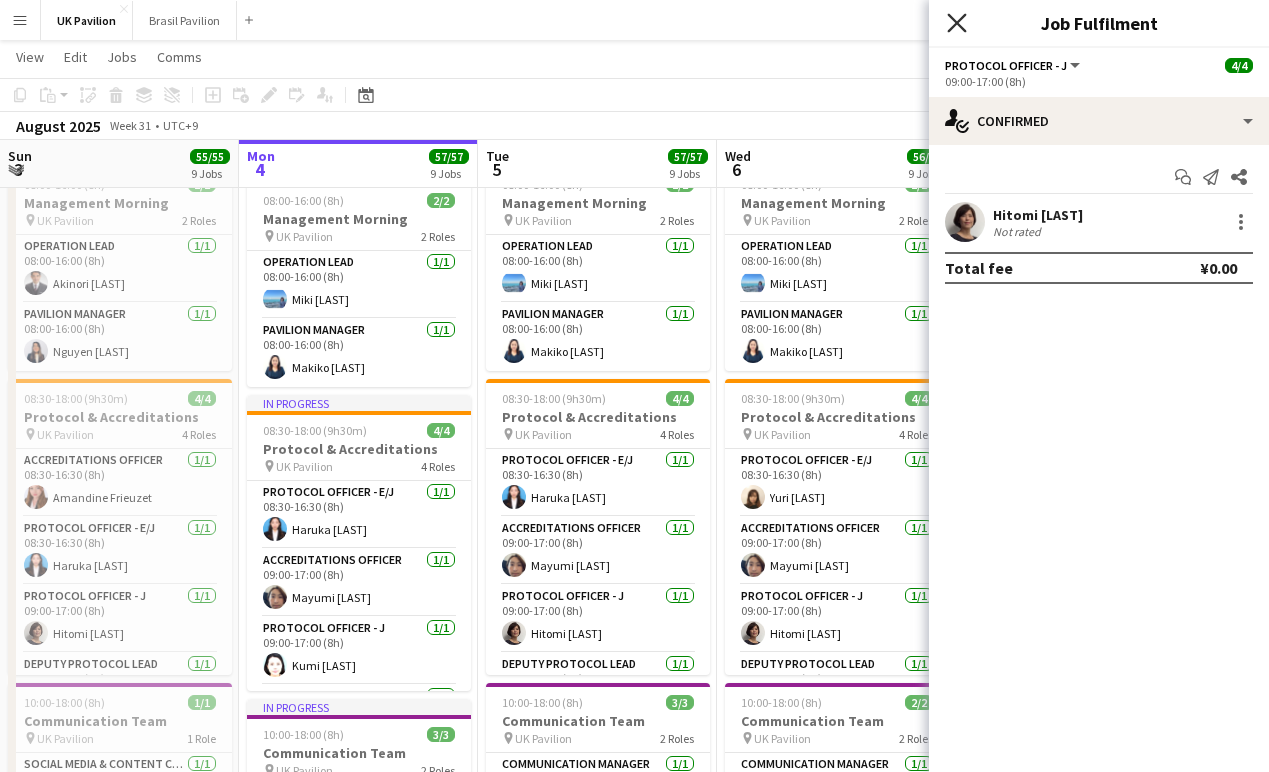 click on "Close pop-in" 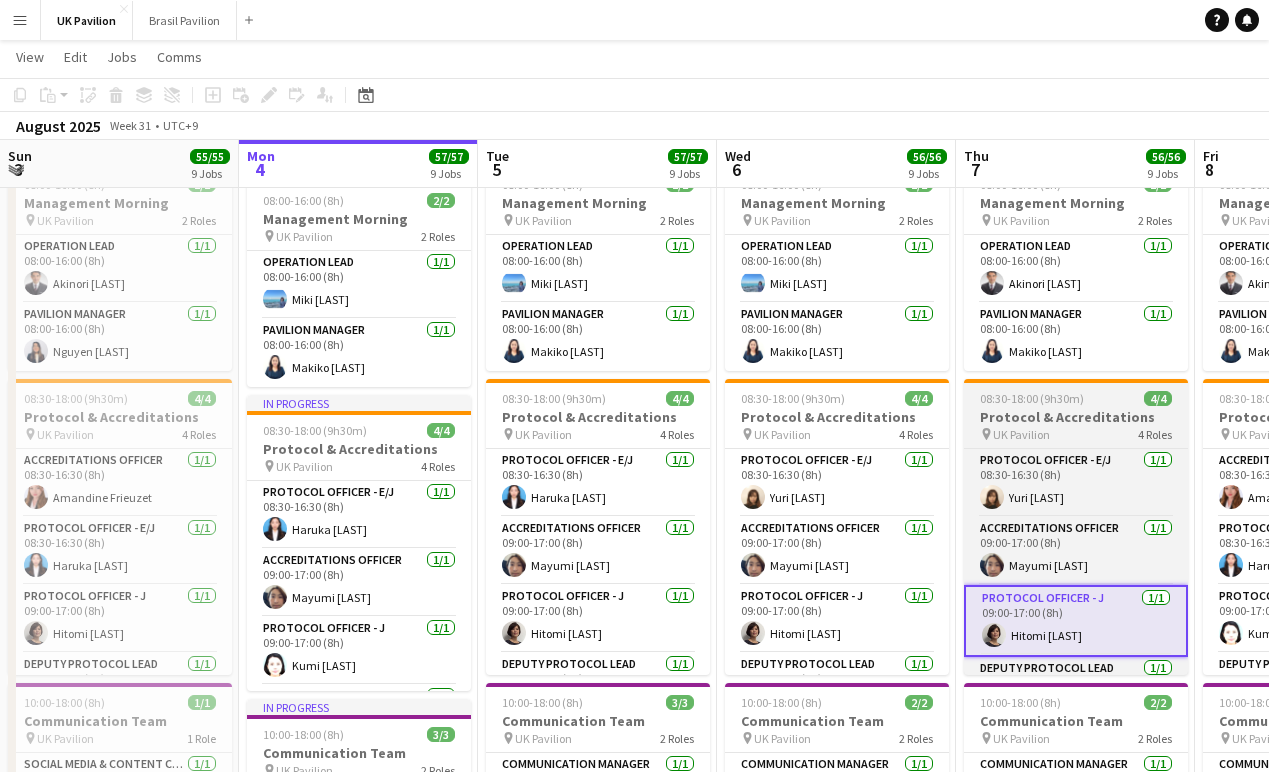 click on "Protocol & Accreditations" at bounding box center (1076, 417) 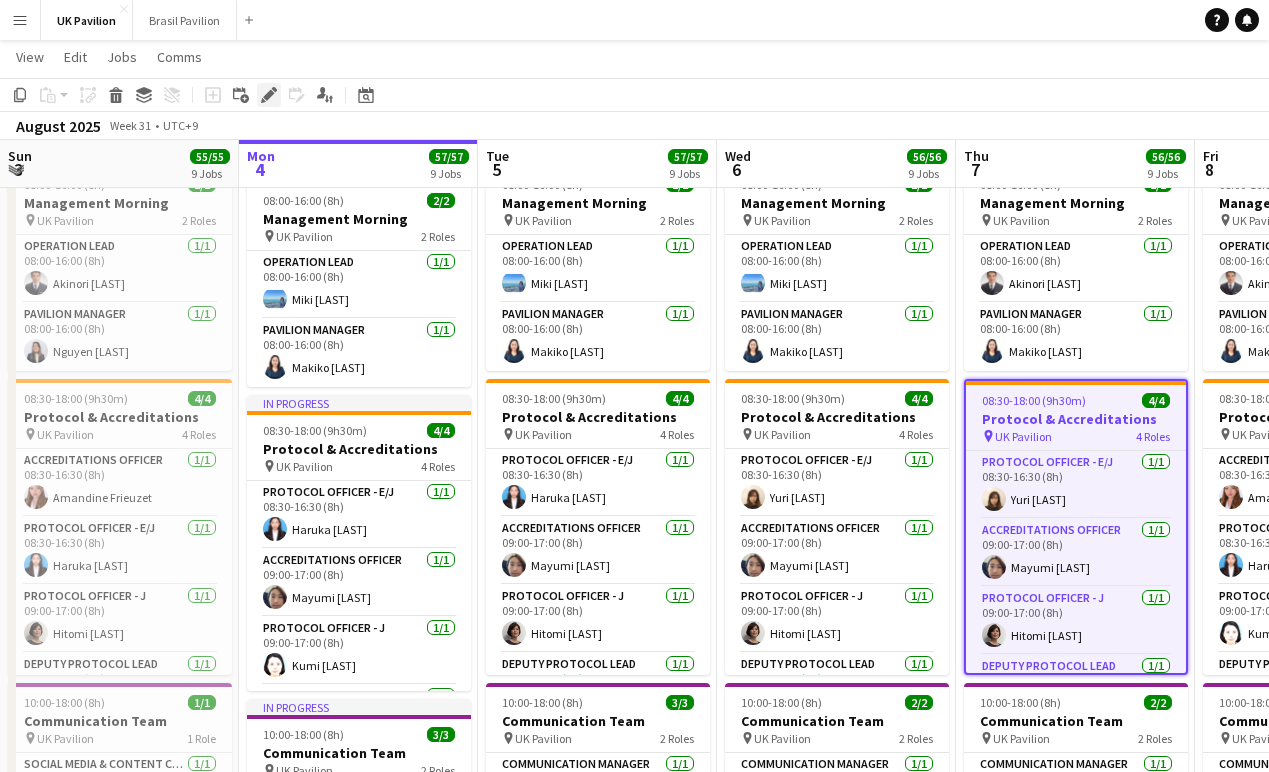 click 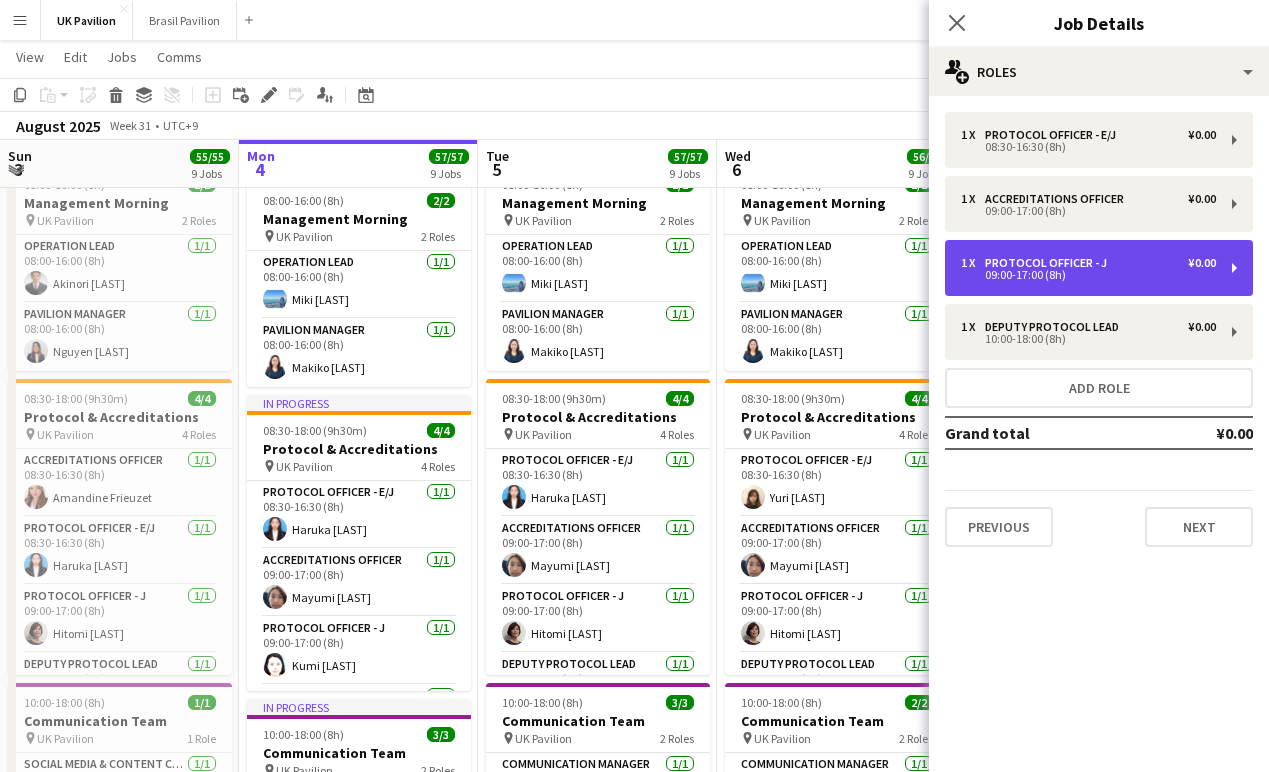click on "09:00-17:00 (8h)" at bounding box center (1088, 275) 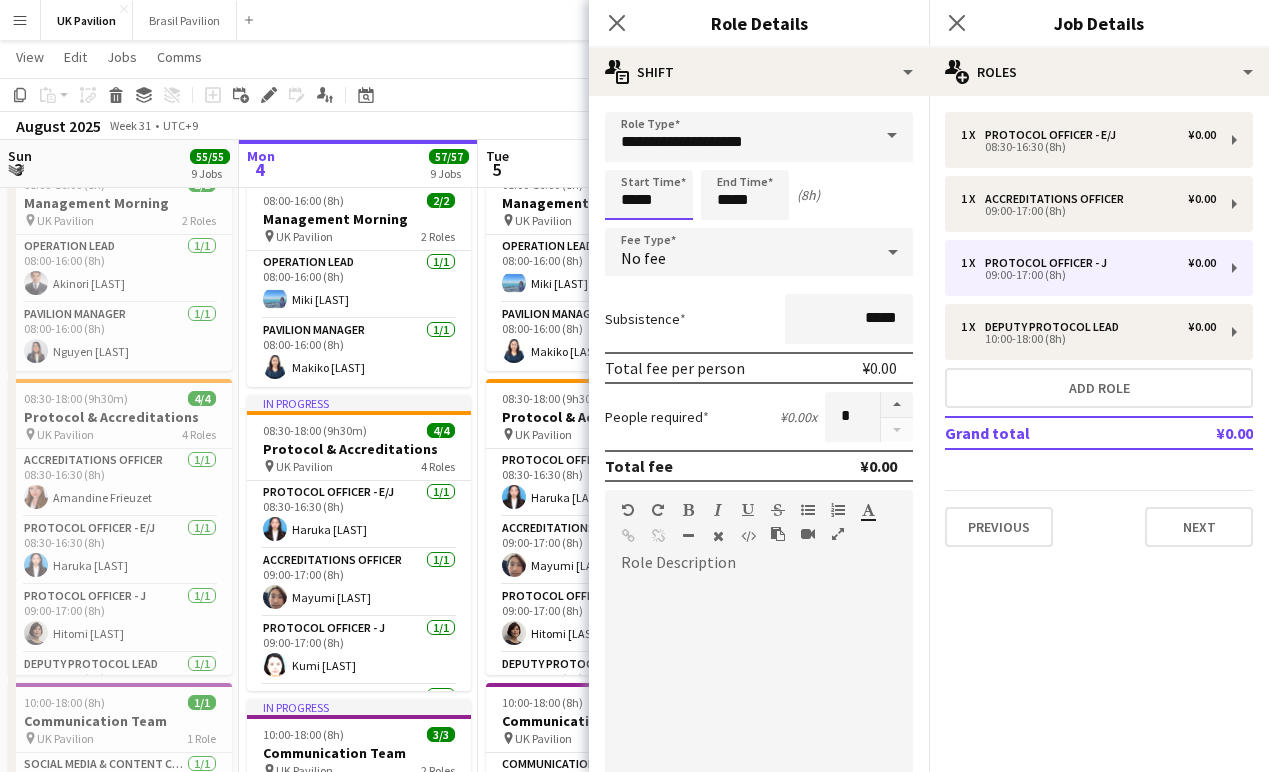 click on "*****" at bounding box center [649, 195] 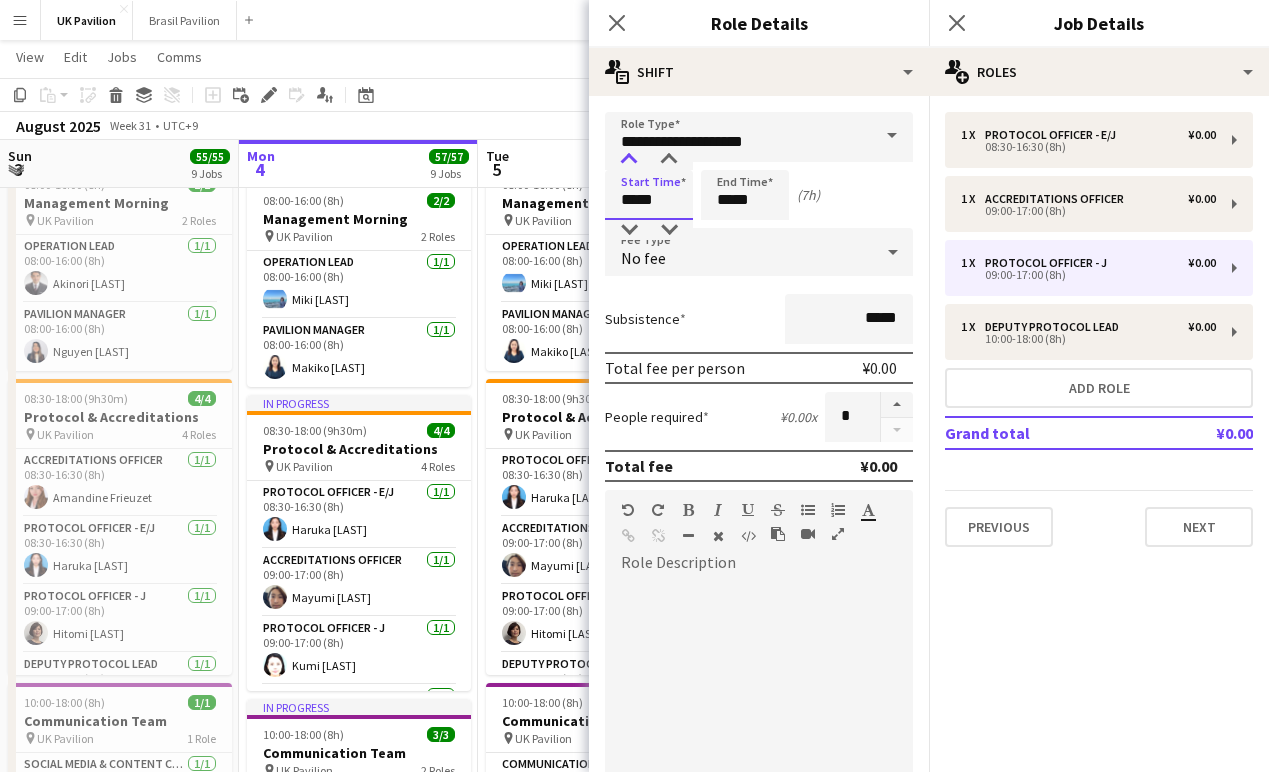 click at bounding box center [629, 160] 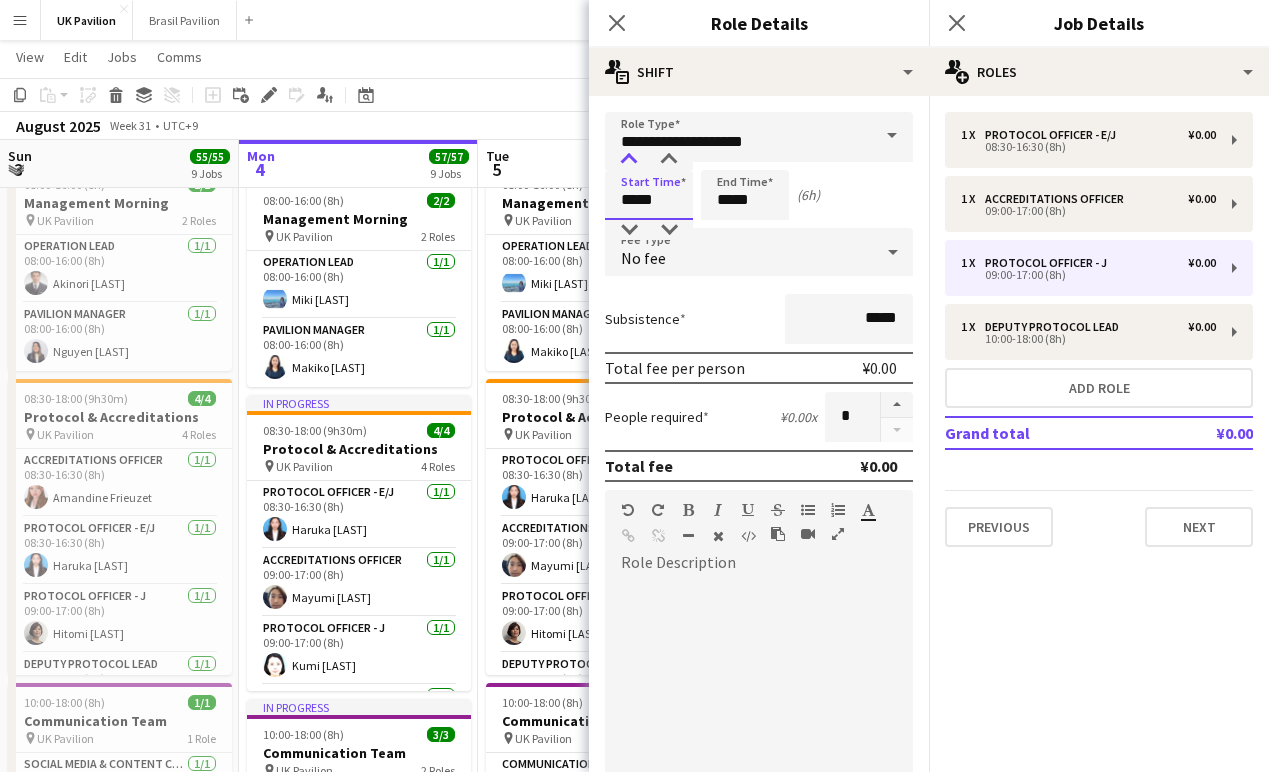 click at bounding box center [629, 160] 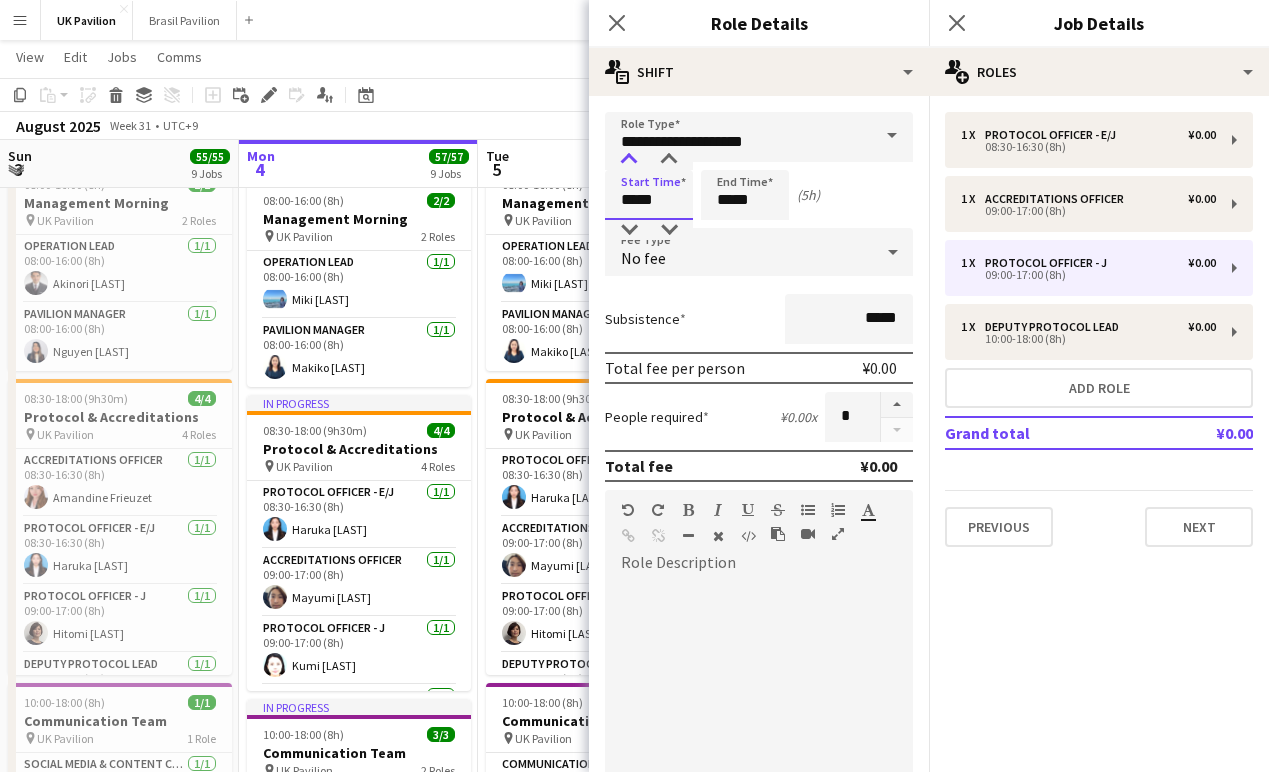 click at bounding box center [629, 160] 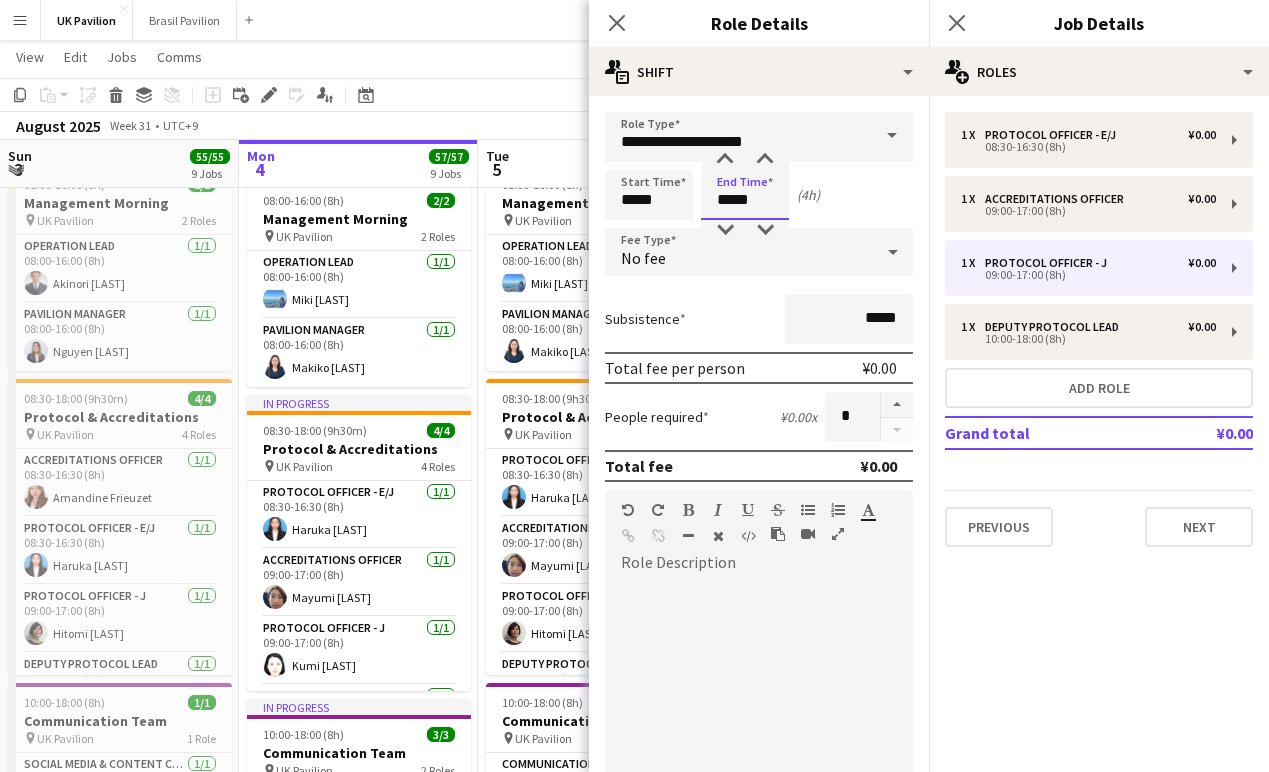 click on "*****" at bounding box center (745, 195) 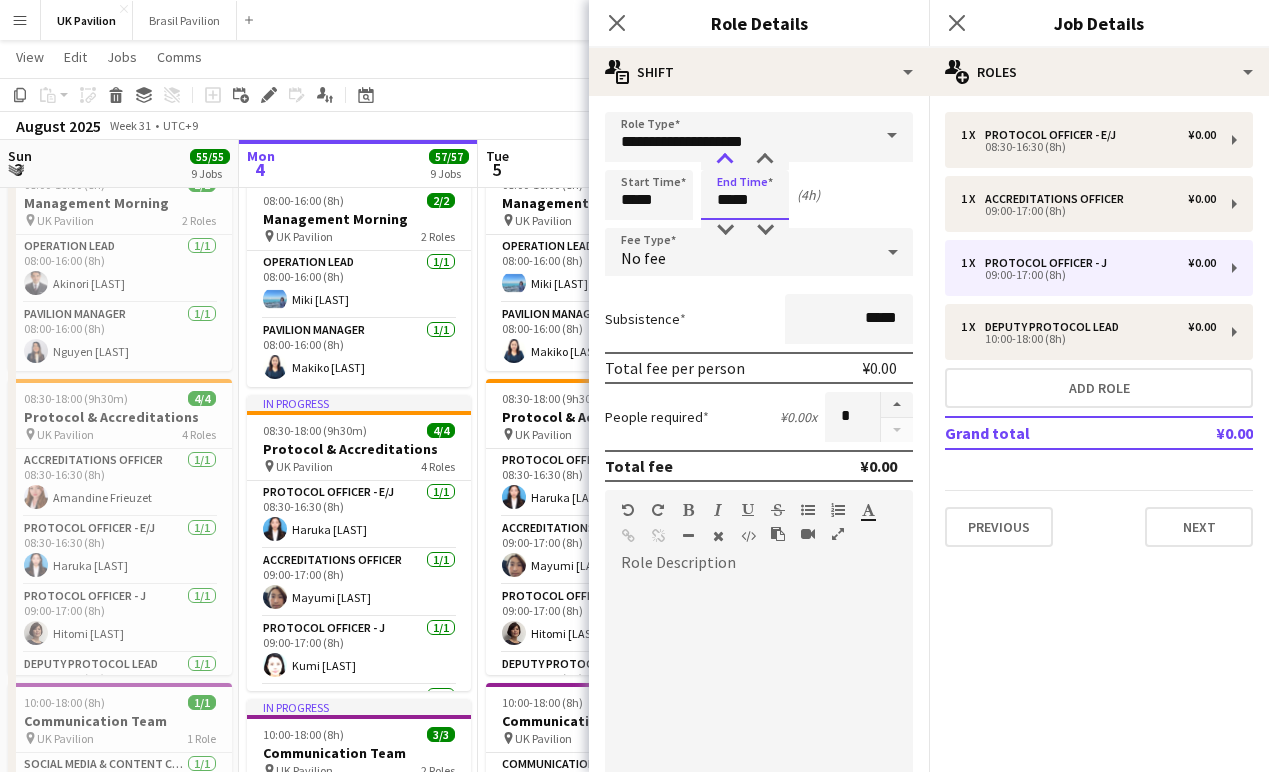 click at bounding box center [725, 160] 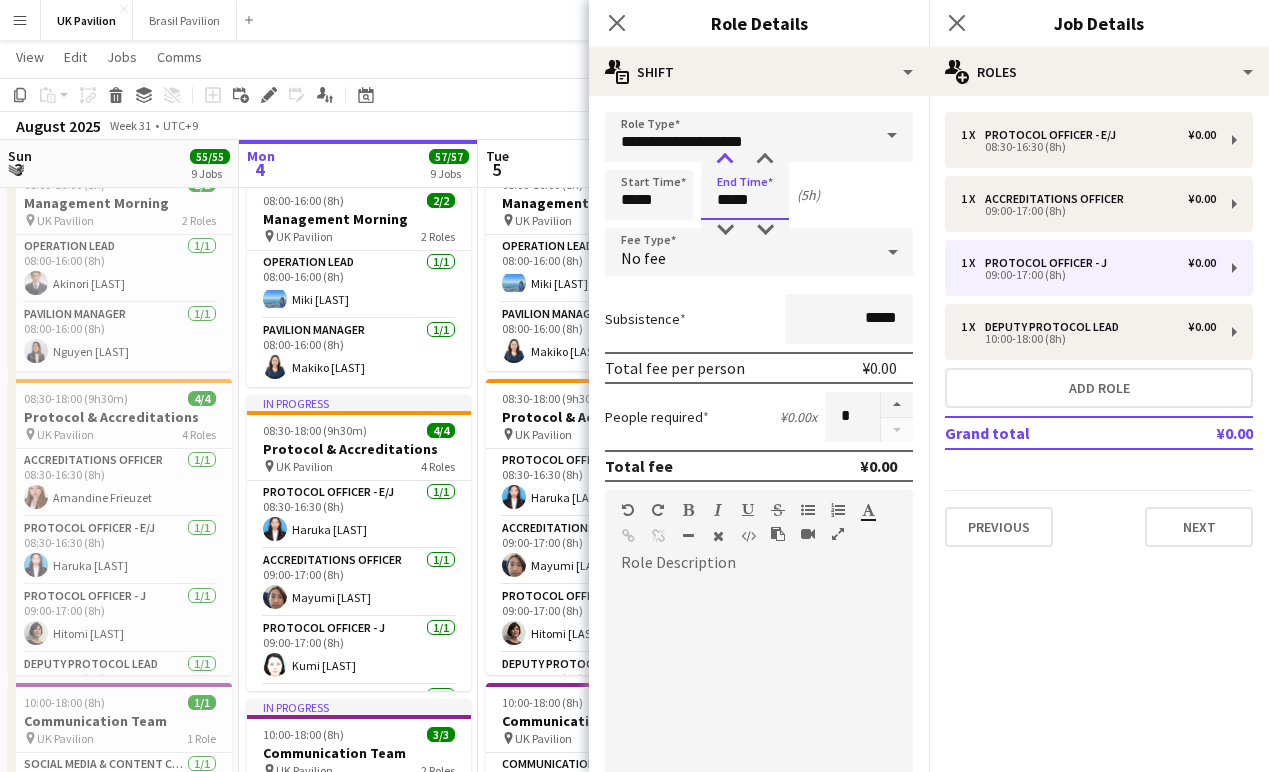 click at bounding box center (725, 160) 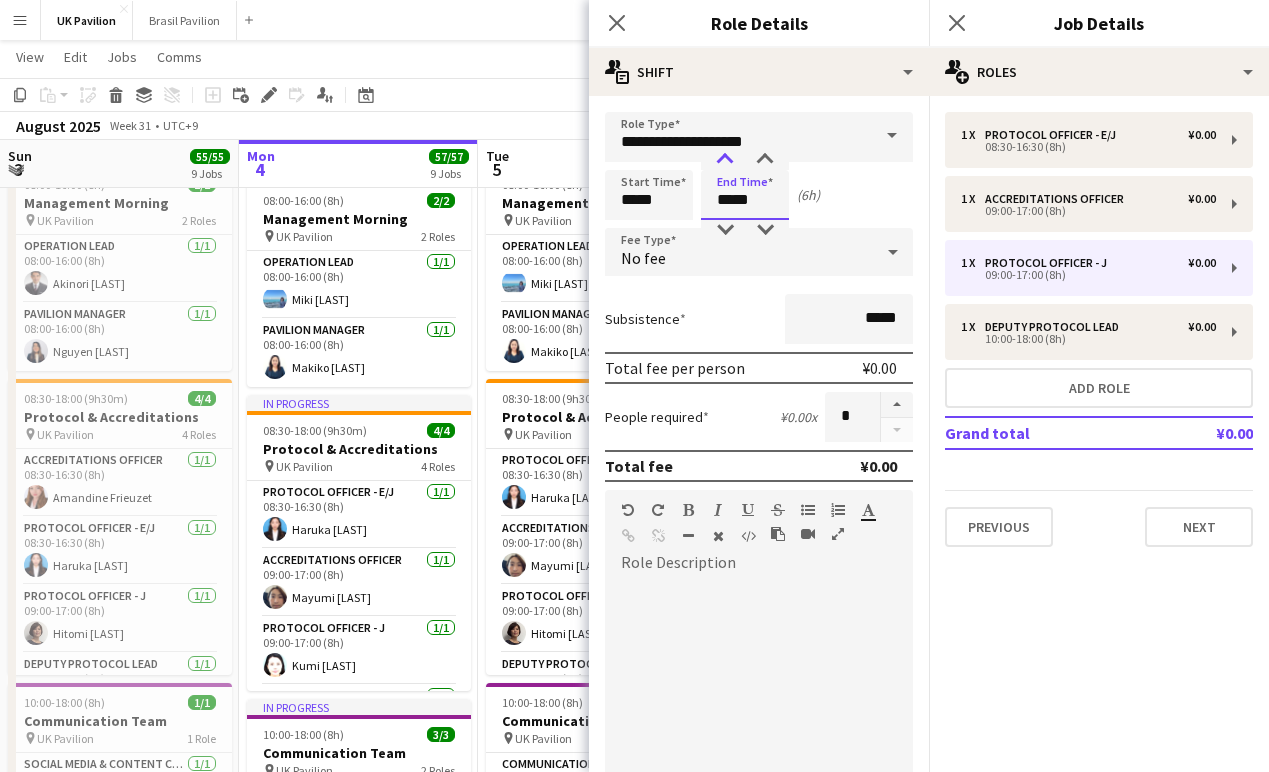 click at bounding box center (725, 160) 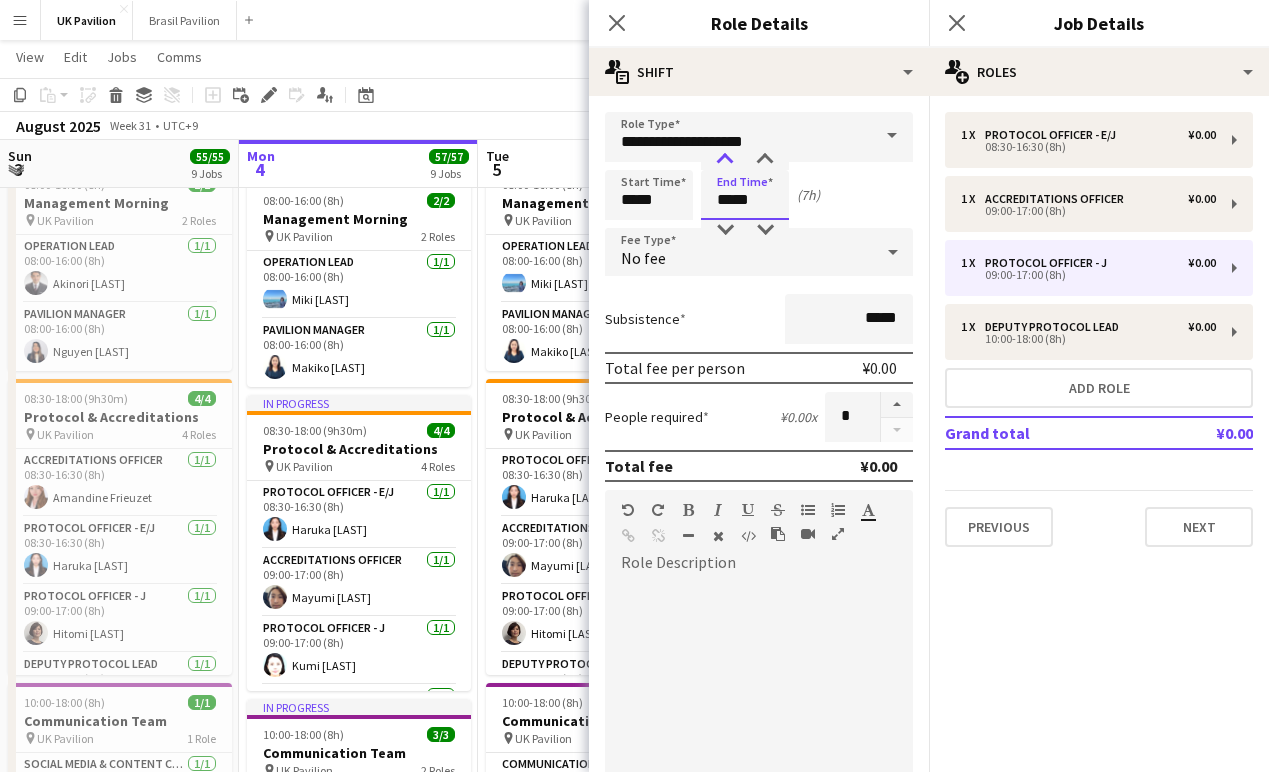 type on "*****" 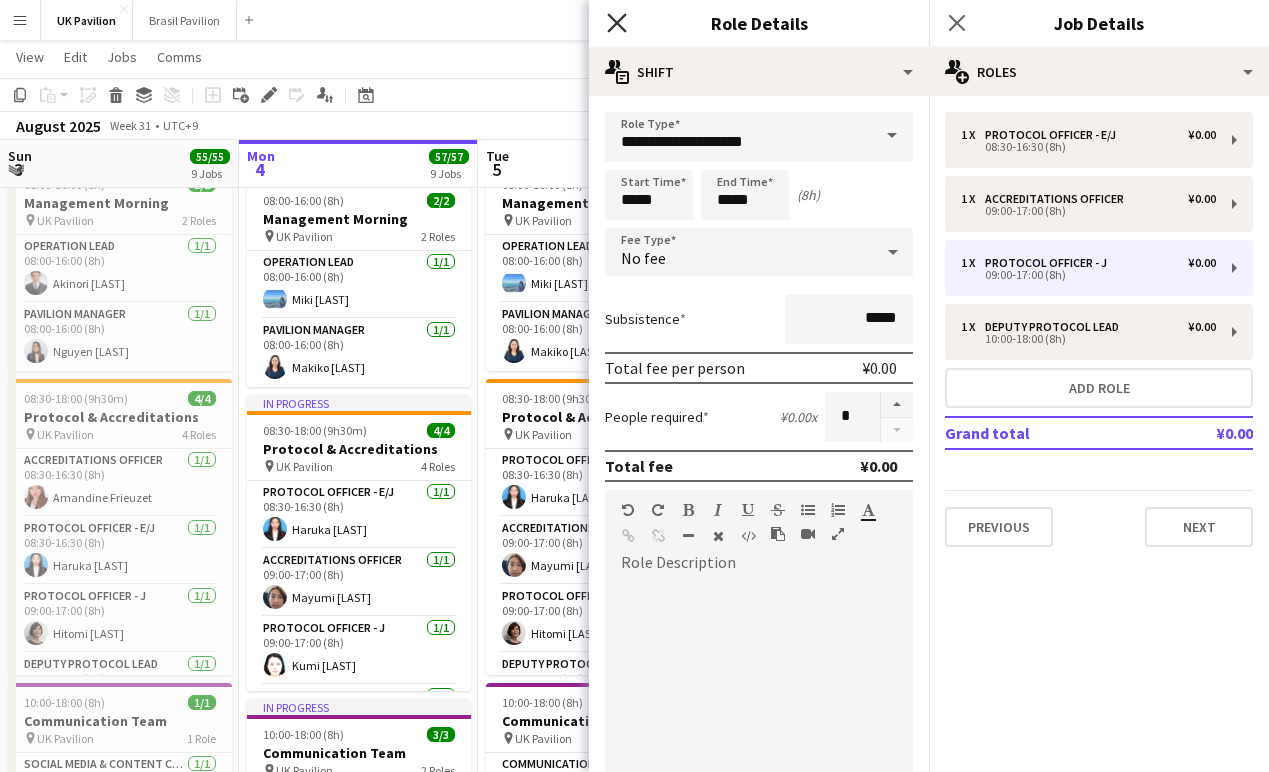 click 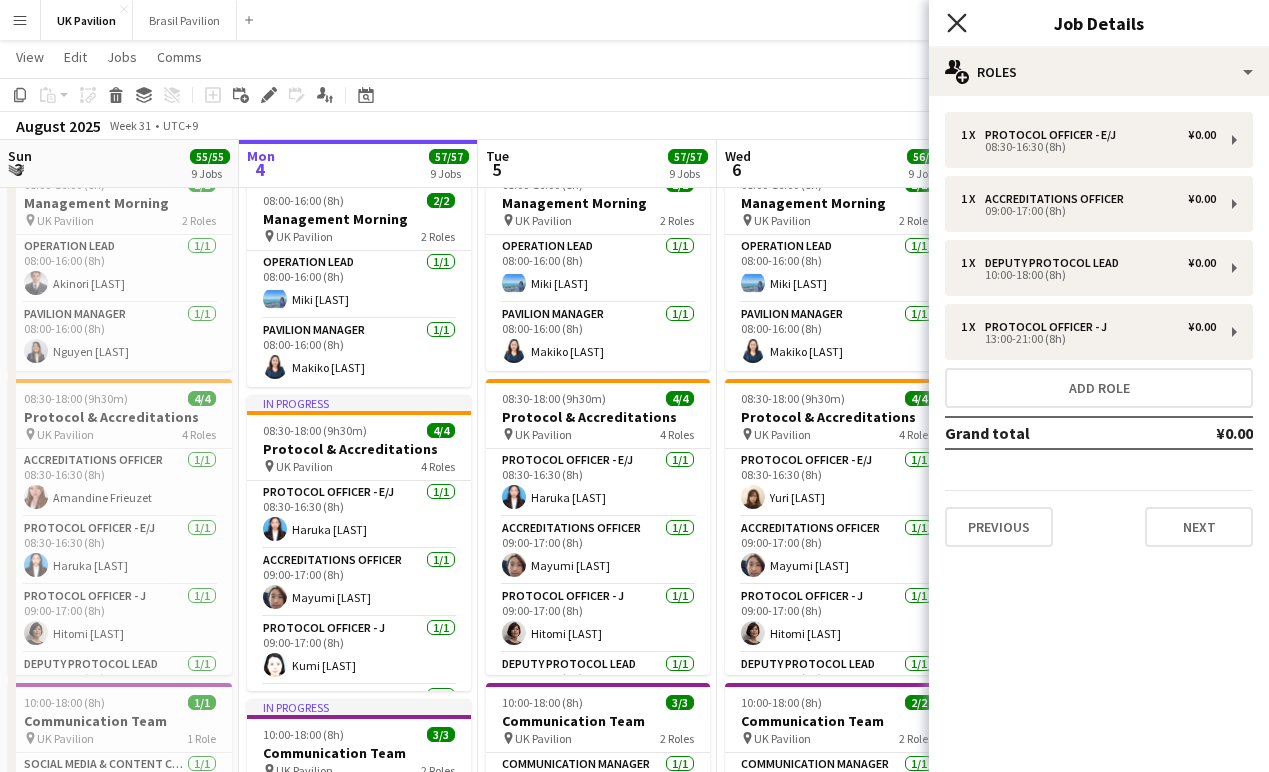 click on "Close pop-in" 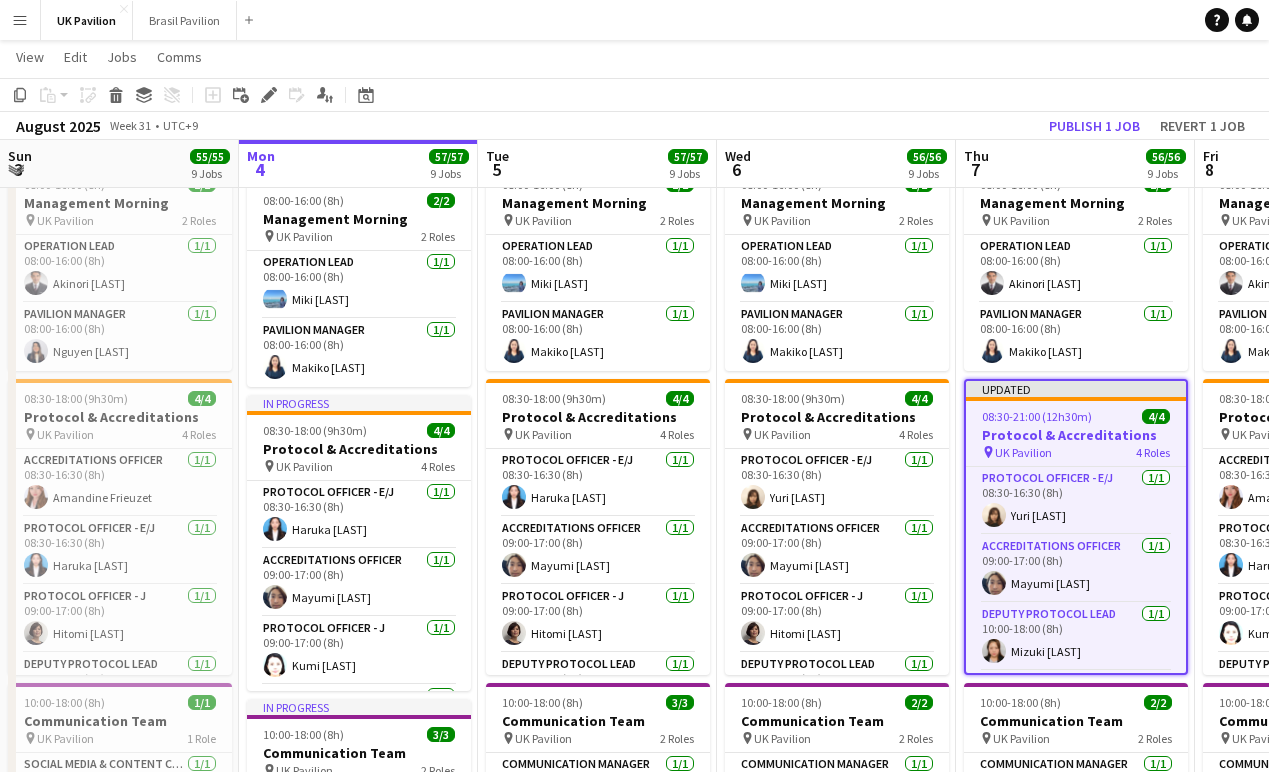click on "Protocol & Accreditations" at bounding box center [1076, 435] 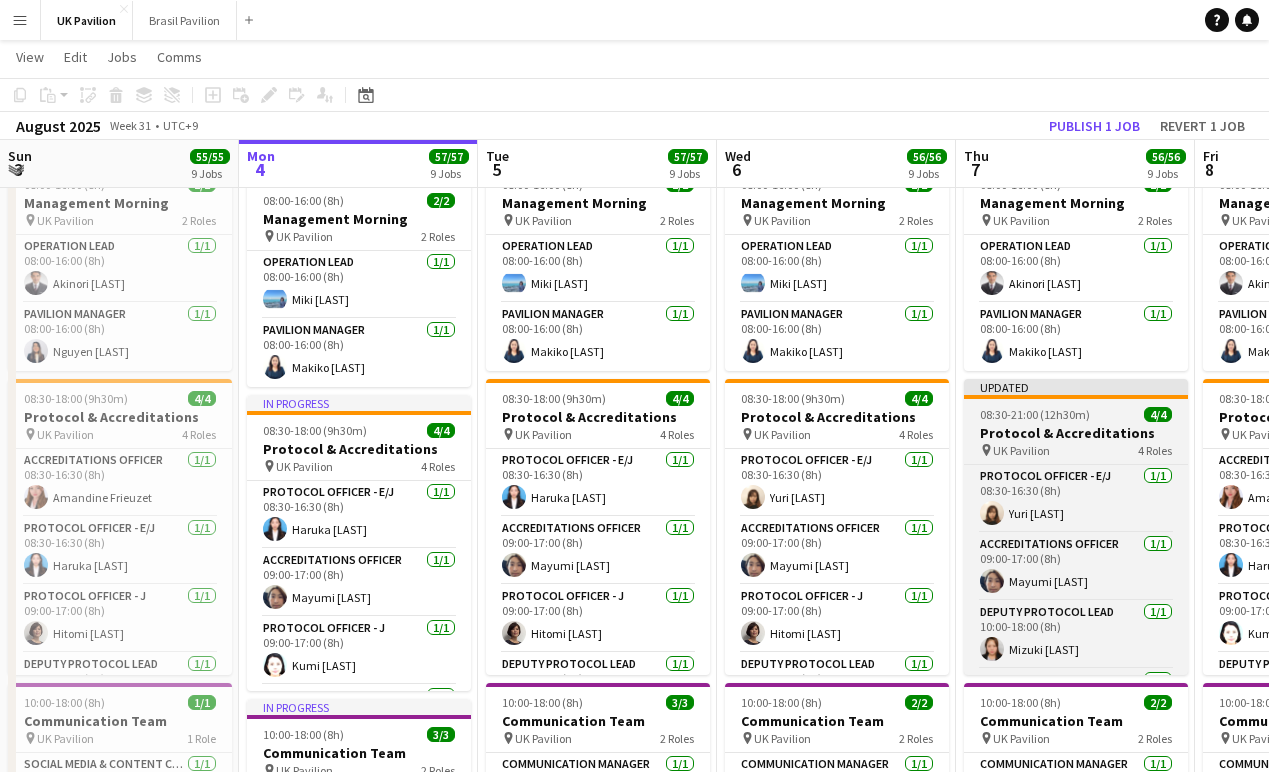 click on "Yuri [LAST] Accreditations Officer   1/1   09:00-17:00 (8h)
Mayumi [LAST]  Deputy Protocol Lead   1/1   10:00-18:00 (8h)
Mizuki [LAST]  Protocol Officer - J   1/1   13:00-21:00 (8h)
Hitomi [LAST]" at bounding box center [1076, 527] 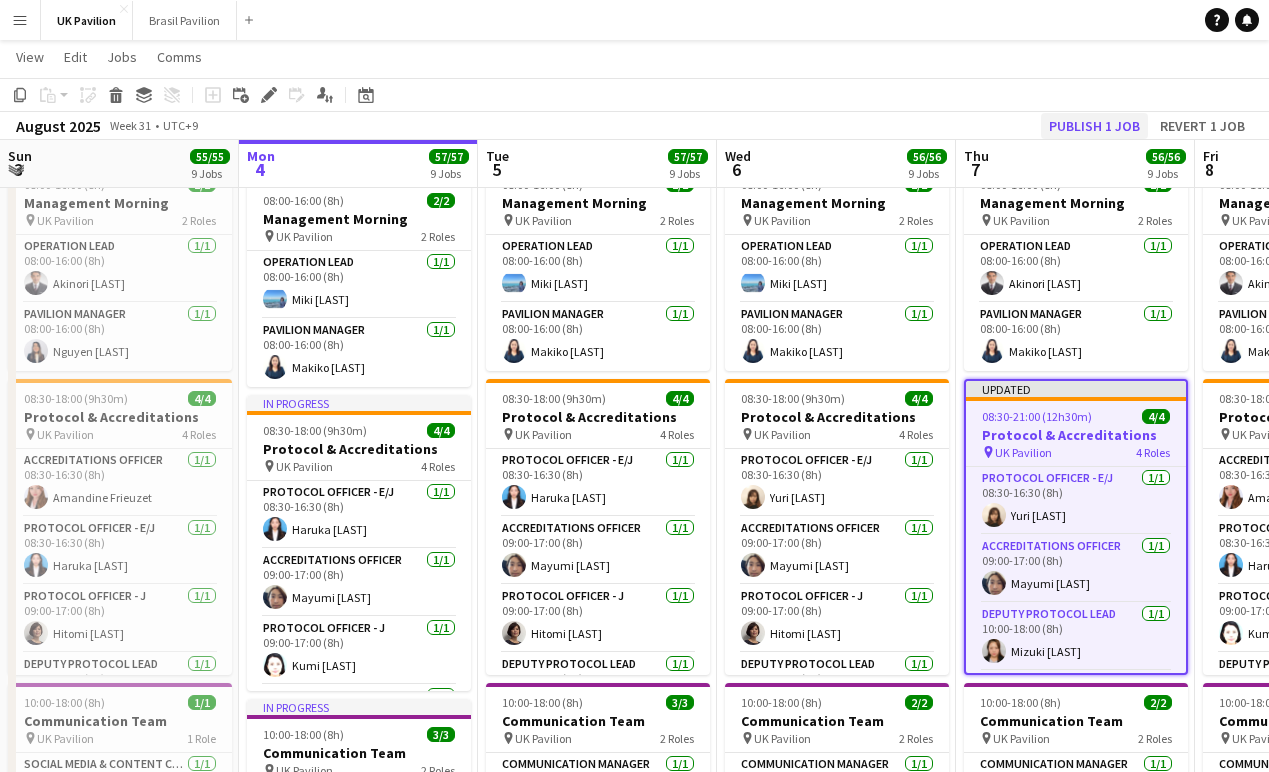 click on "Publish 1 job" 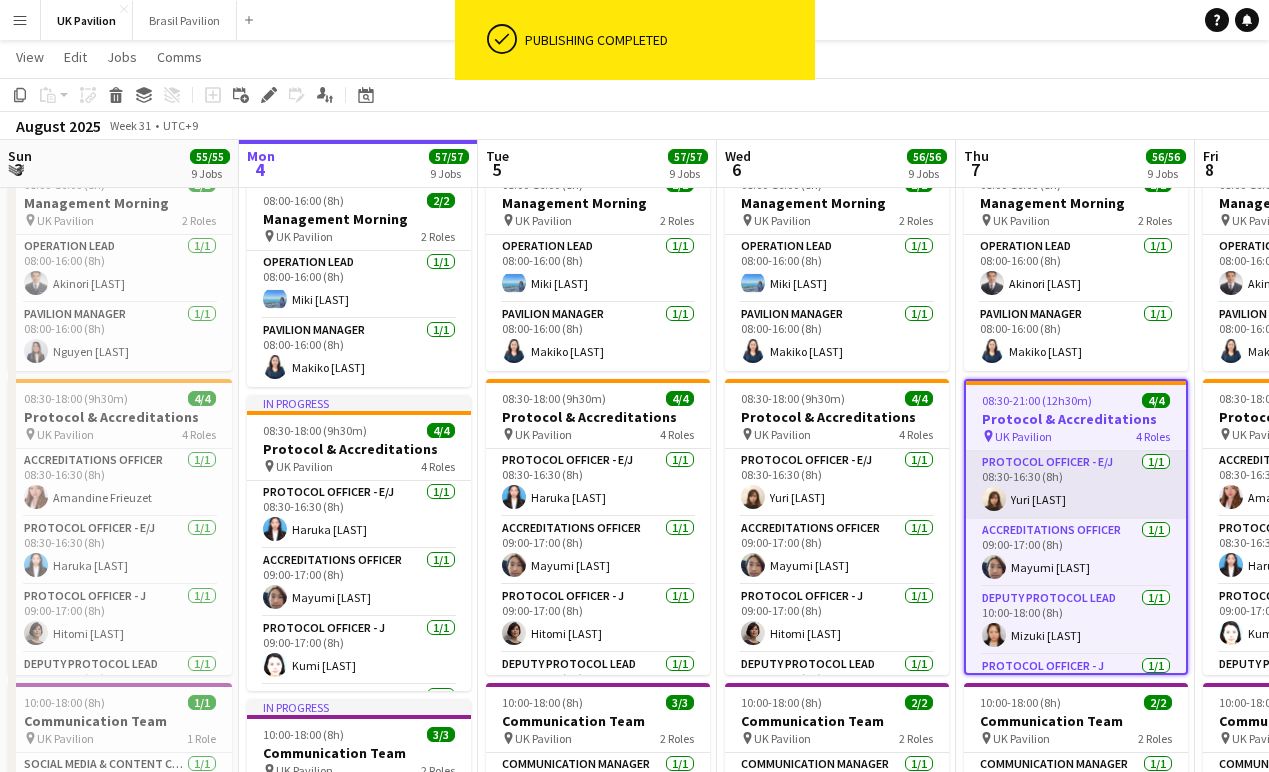 scroll, scrollTop: 77, scrollLeft: 0, axis: vertical 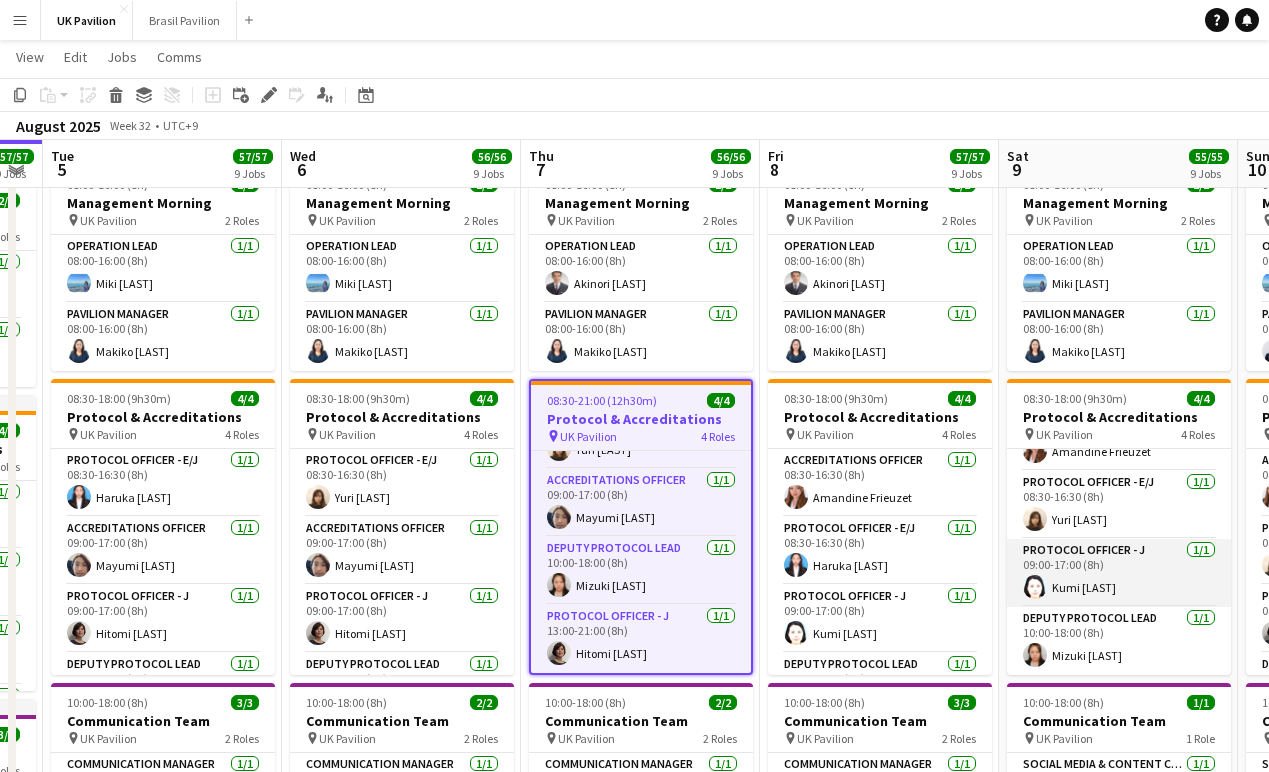click on "Kumi [LAST]" at bounding box center (1119, 573) 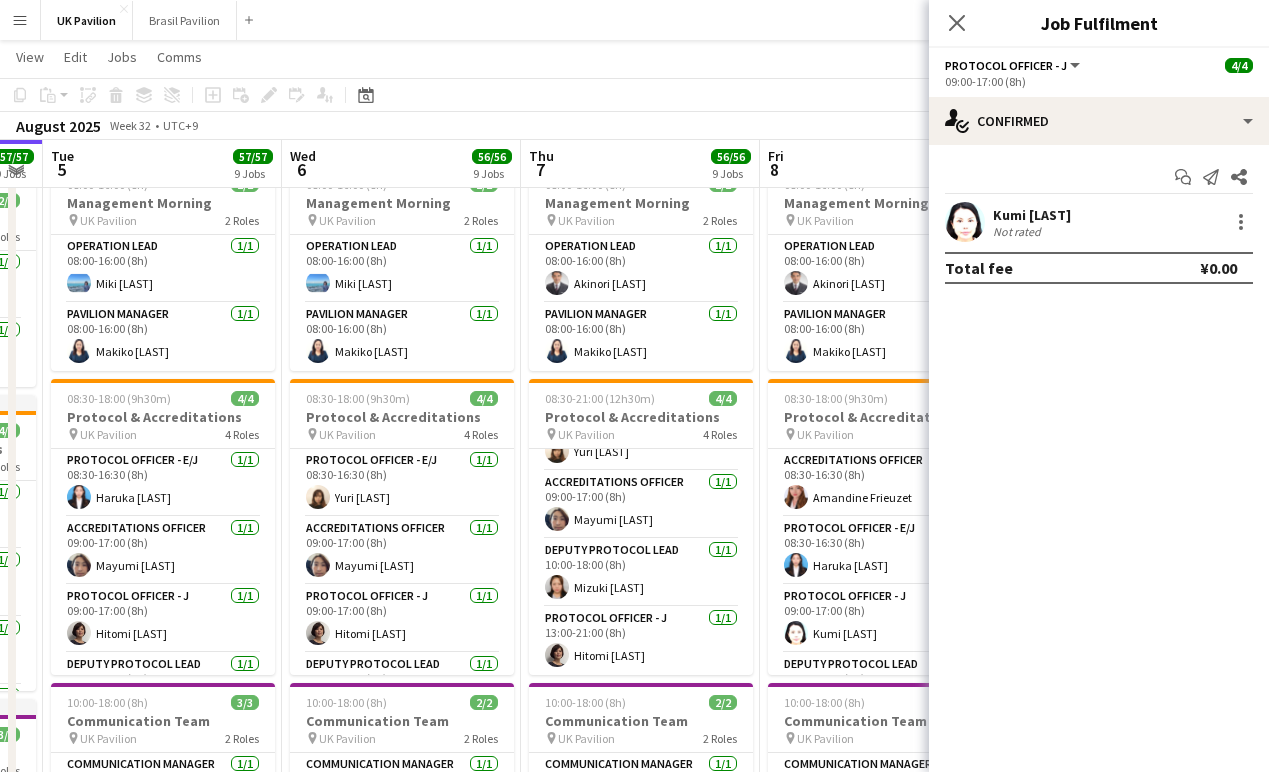 scroll, scrollTop: 73, scrollLeft: 0, axis: vertical 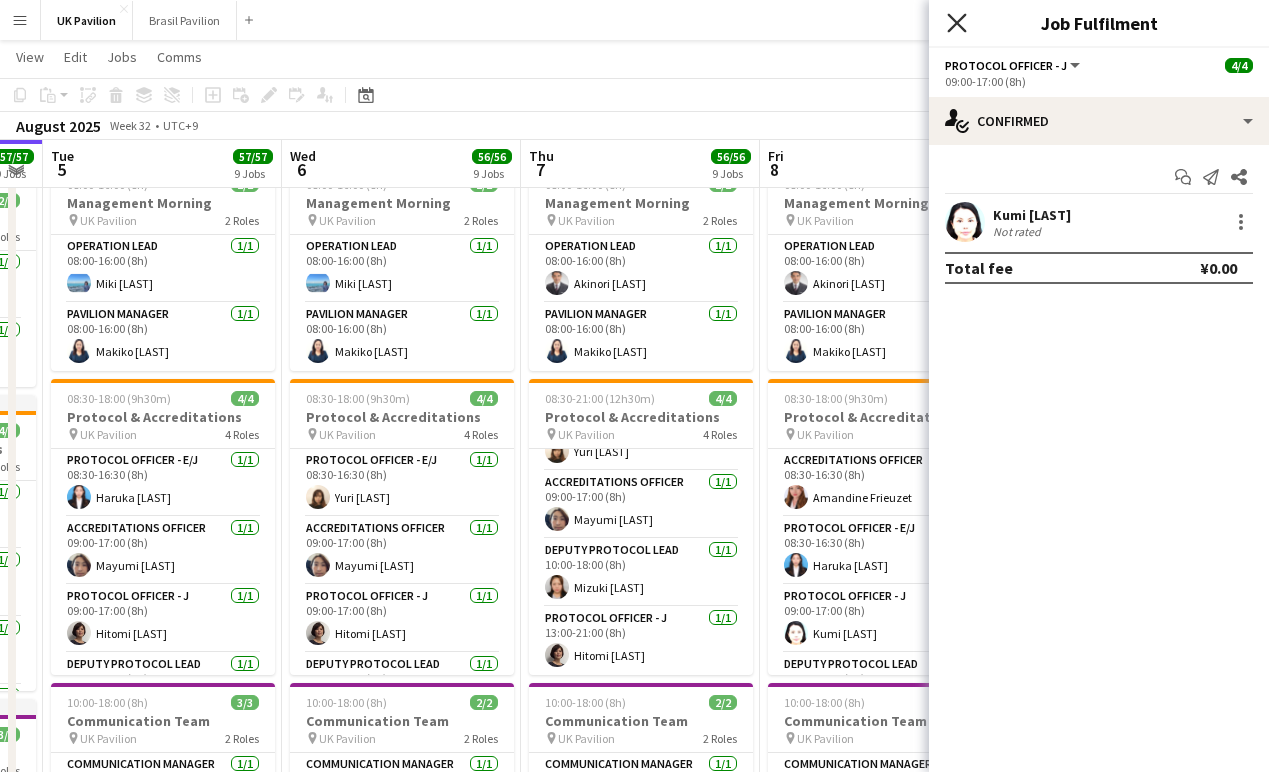 click on "Close pop-in" 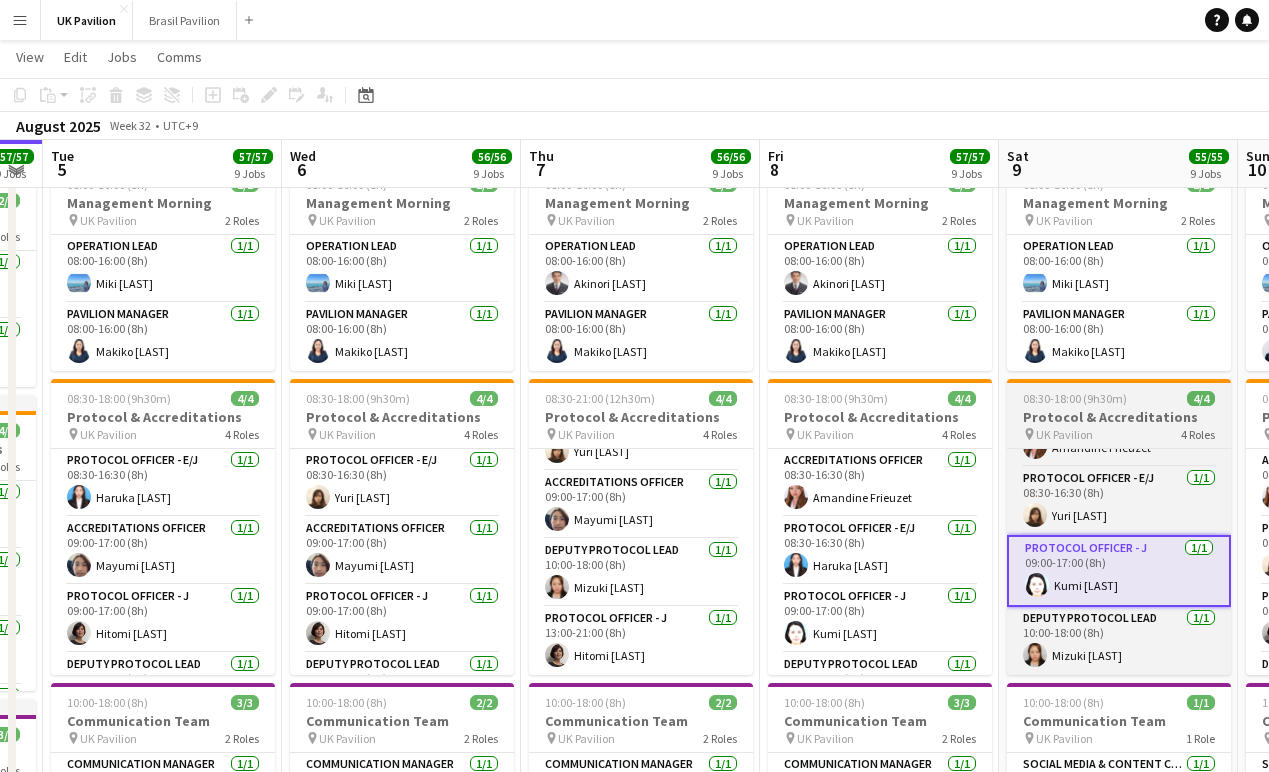 click on "Protocol & Accreditations" at bounding box center [1119, 417] 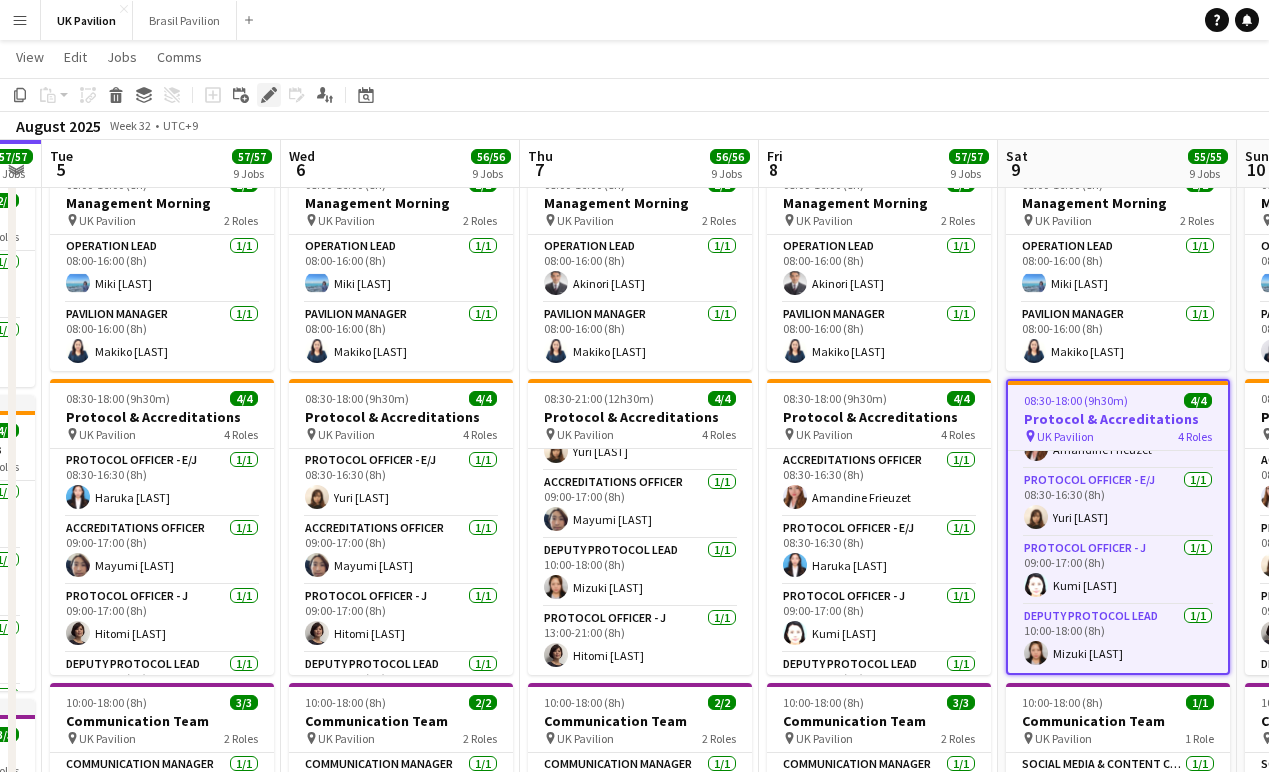 click on "Edit" 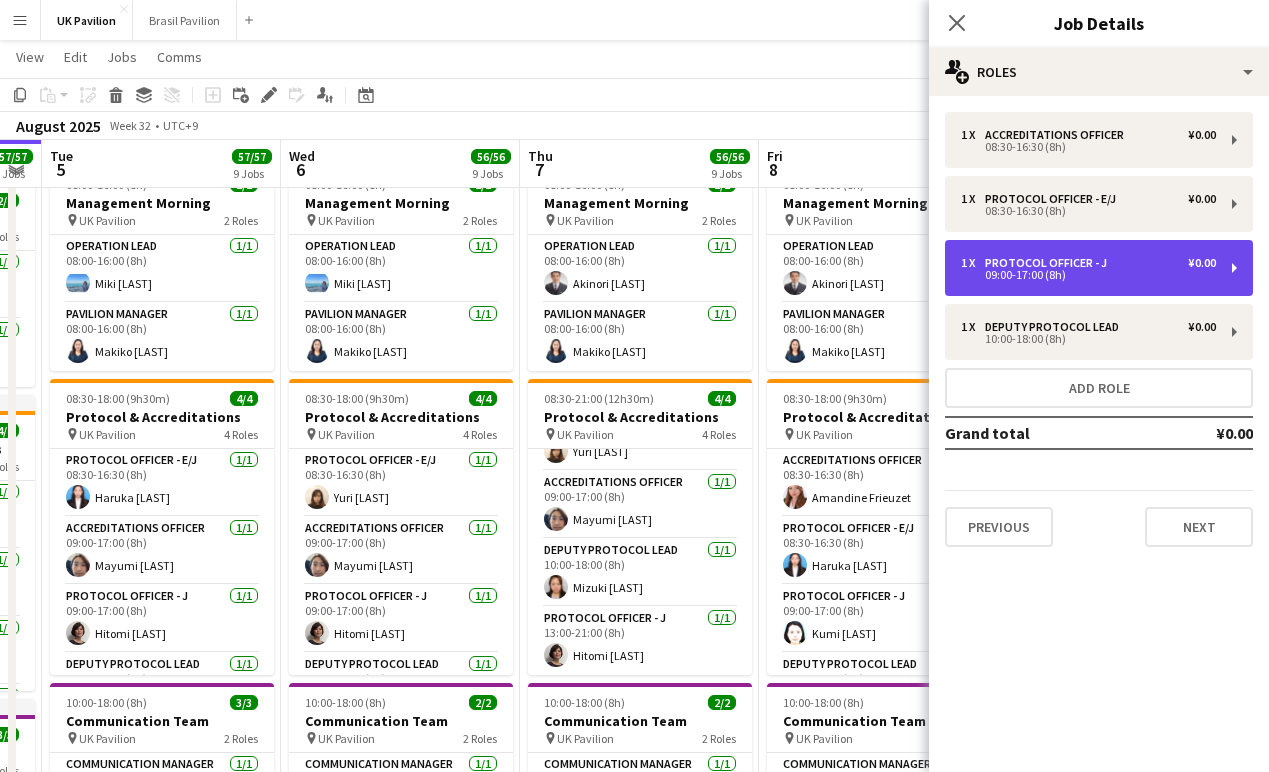 click on "Protocol Officer - J" at bounding box center (1050, 263) 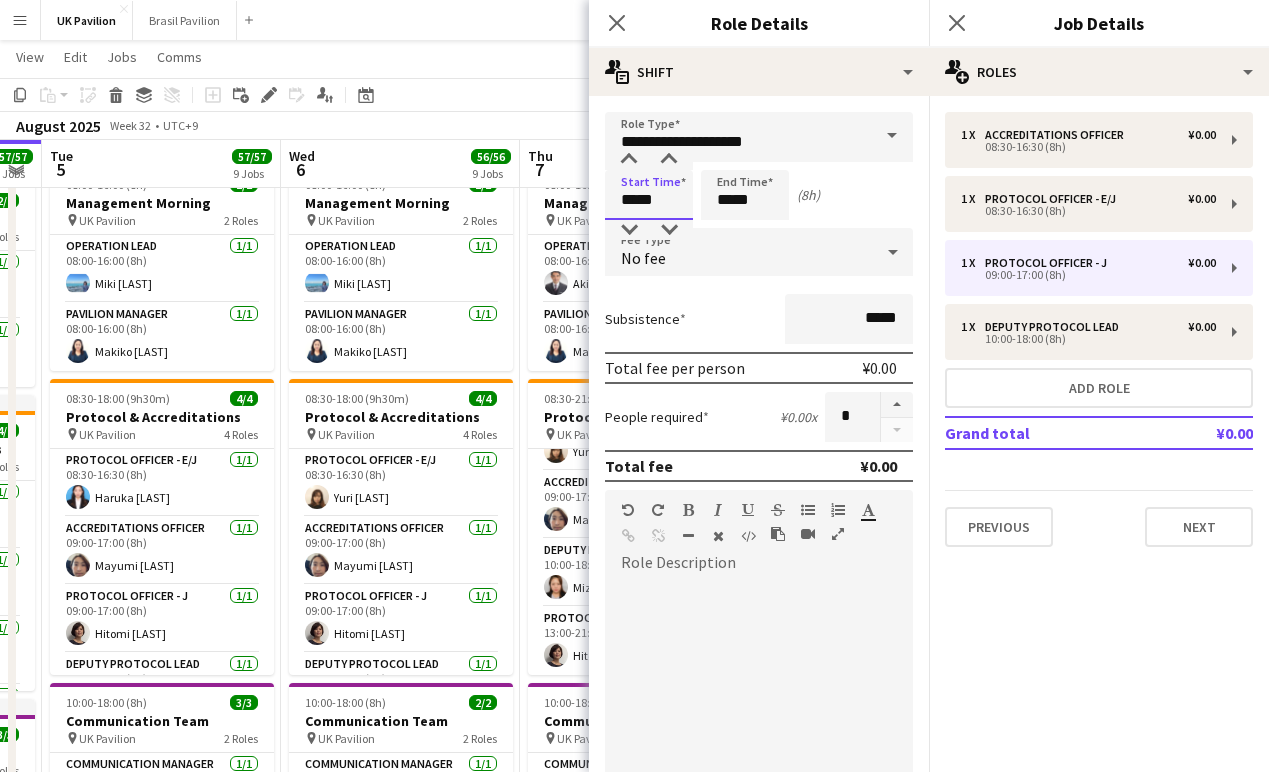 click on "*****" at bounding box center (649, 195) 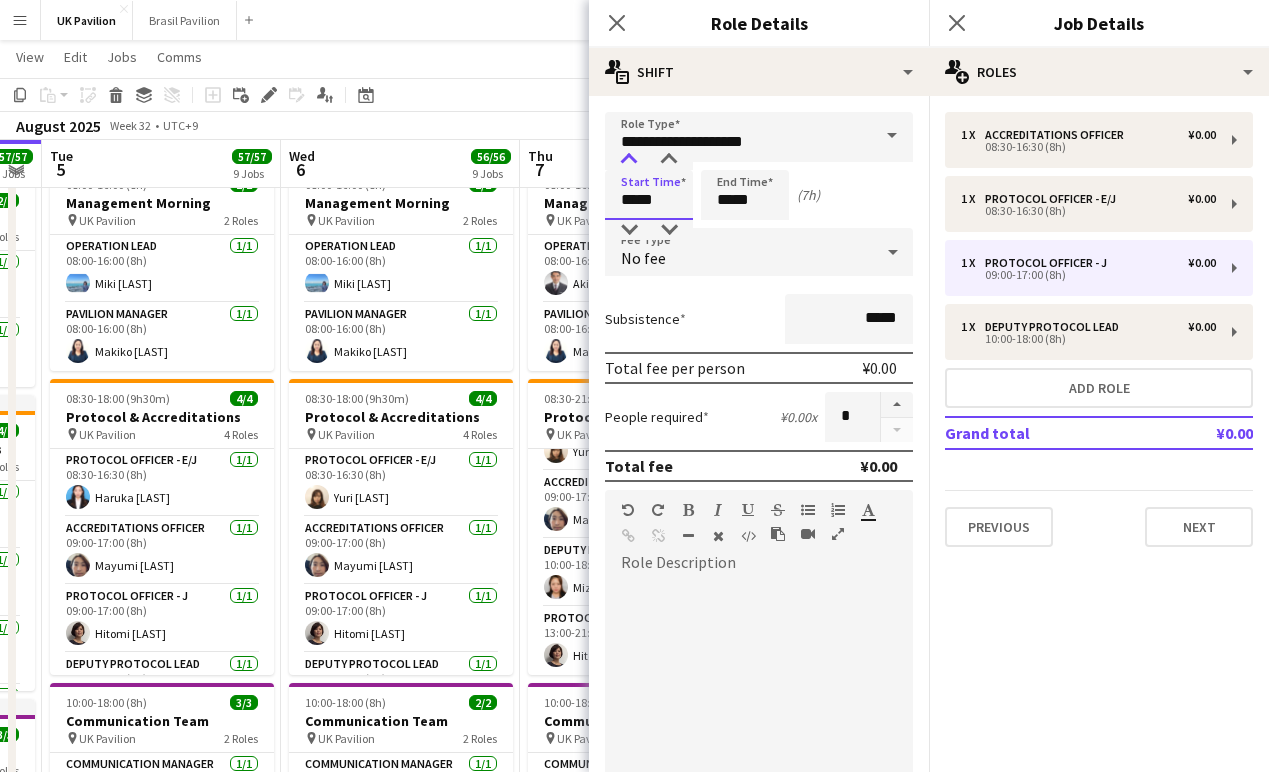 click at bounding box center [629, 160] 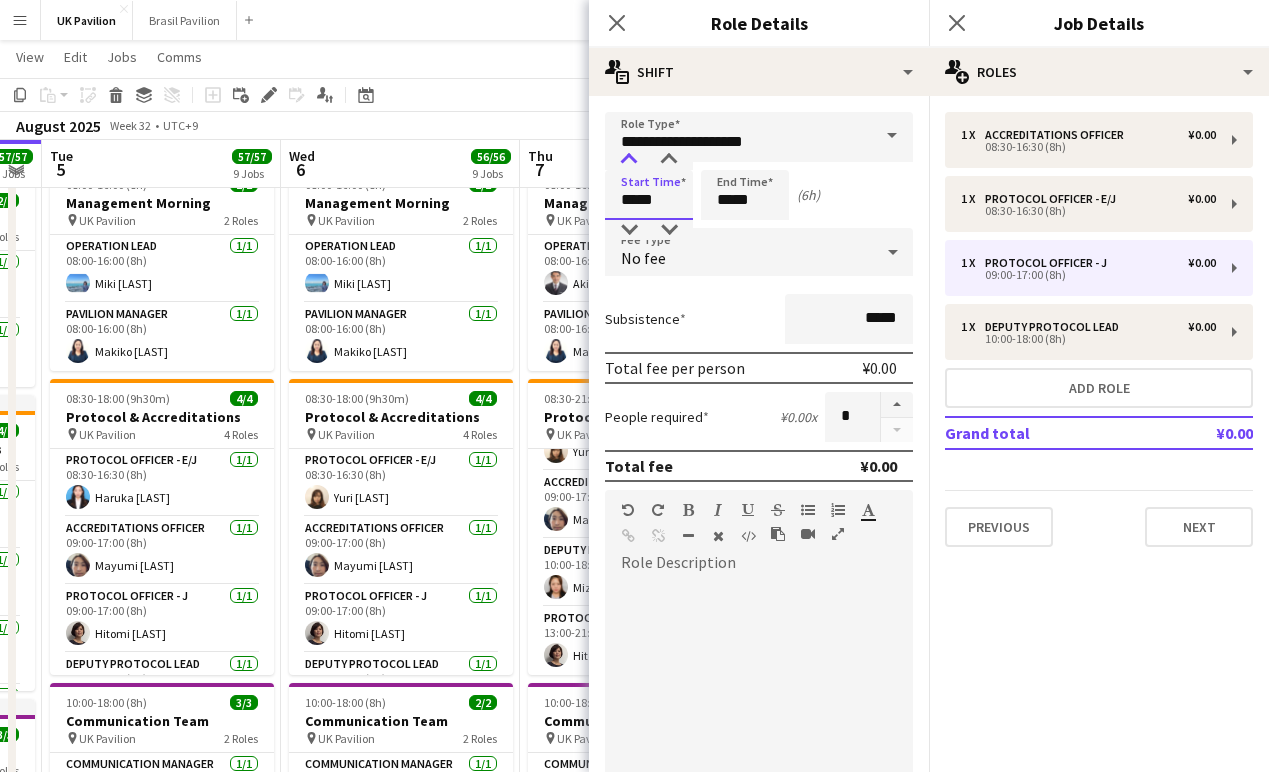 type on "*****" 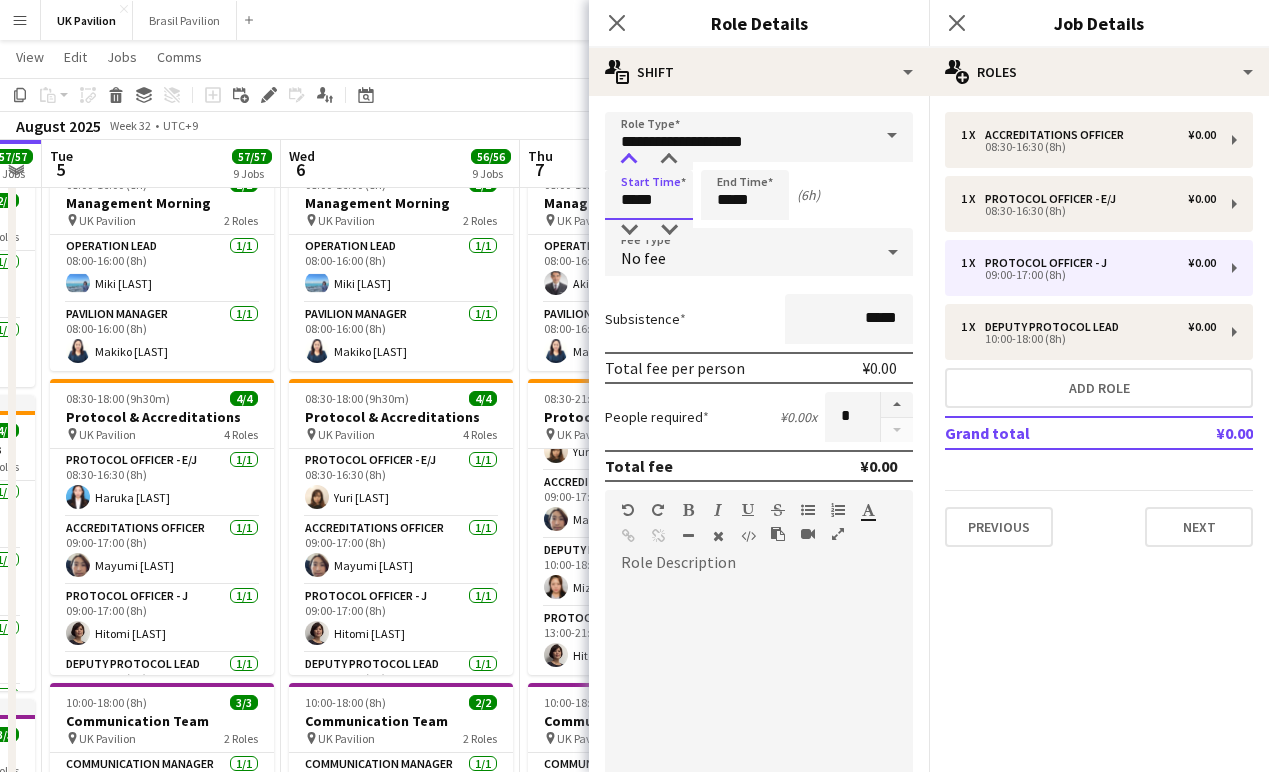click at bounding box center (629, 160) 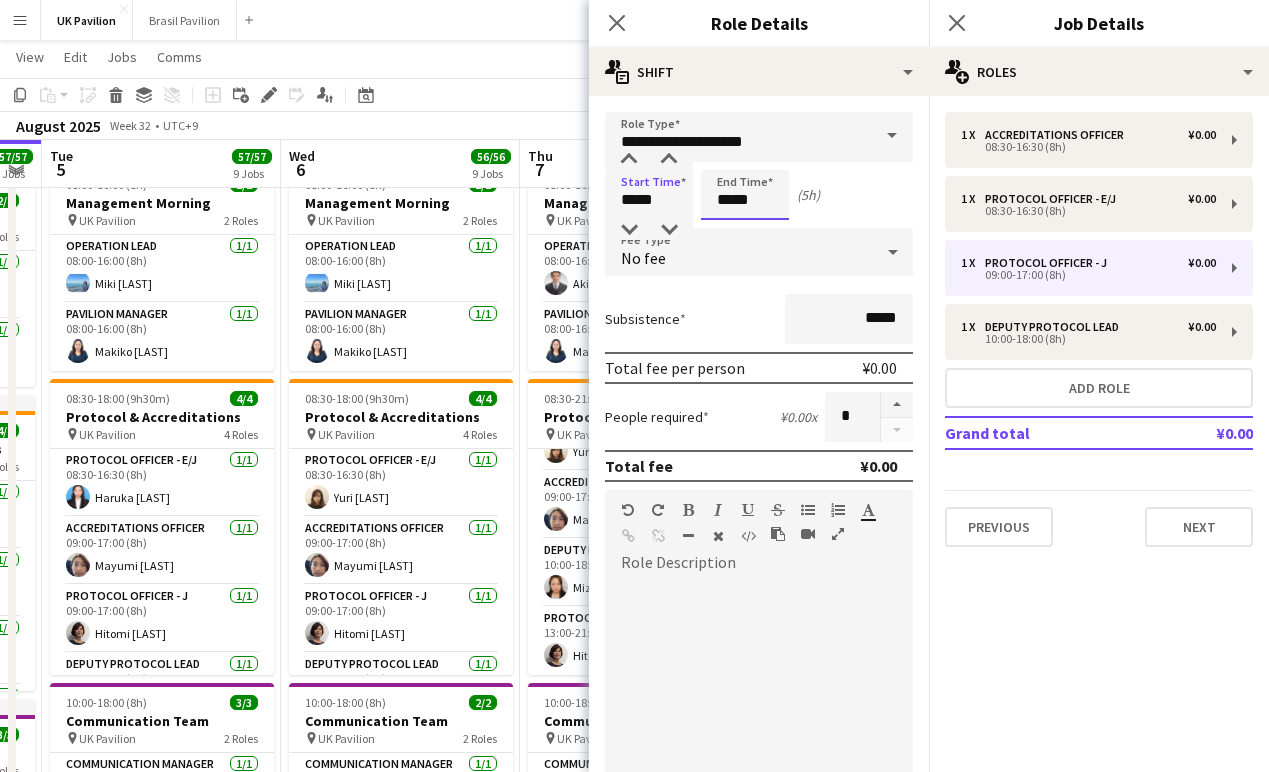 click on "*****" at bounding box center (745, 195) 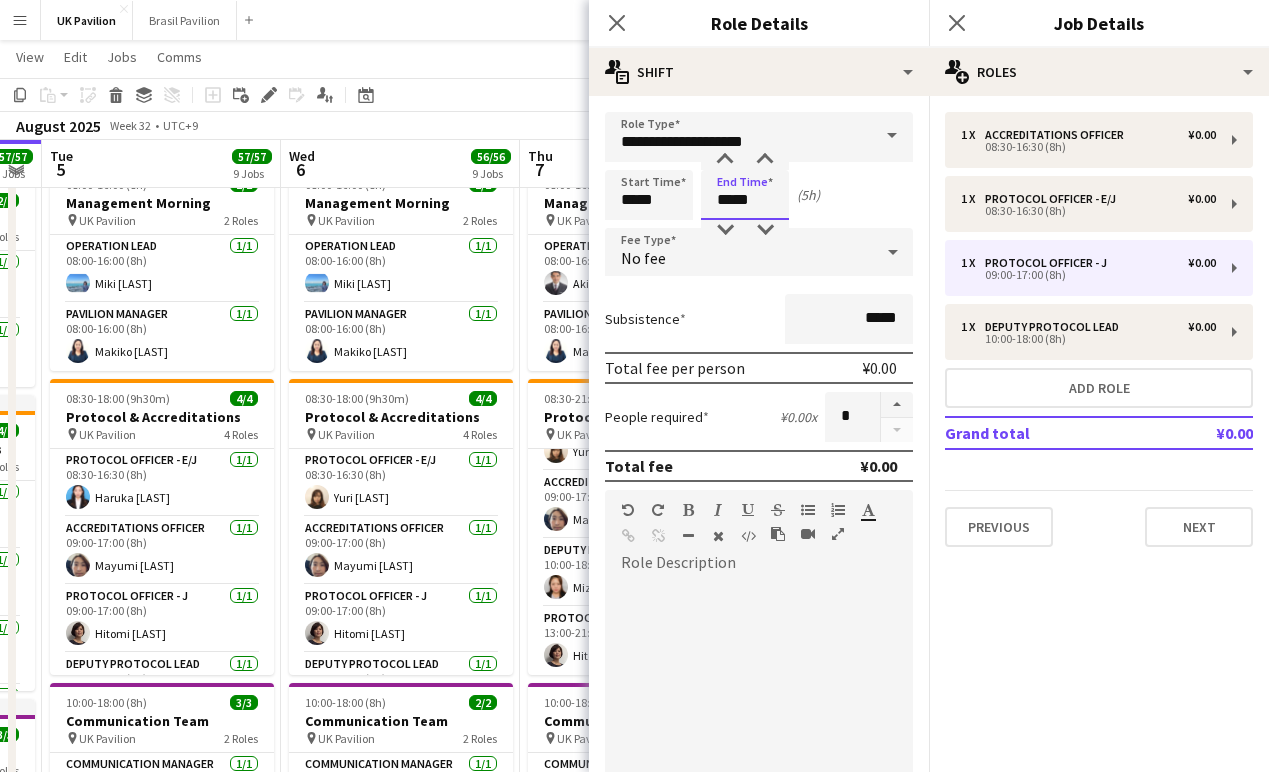 drag, startPoint x: 742, startPoint y: 206, endPoint x: 742, endPoint y: 176, distance: 30 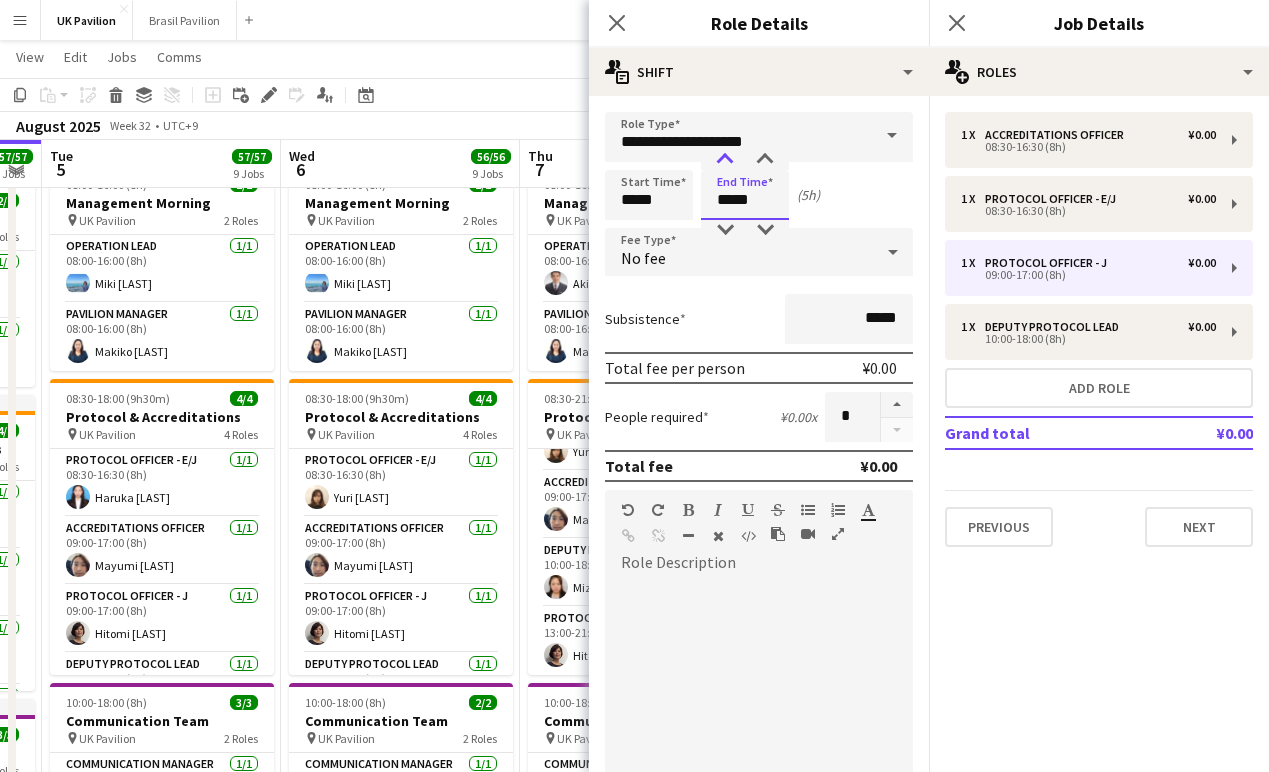 click at bounding box center [725, 160] 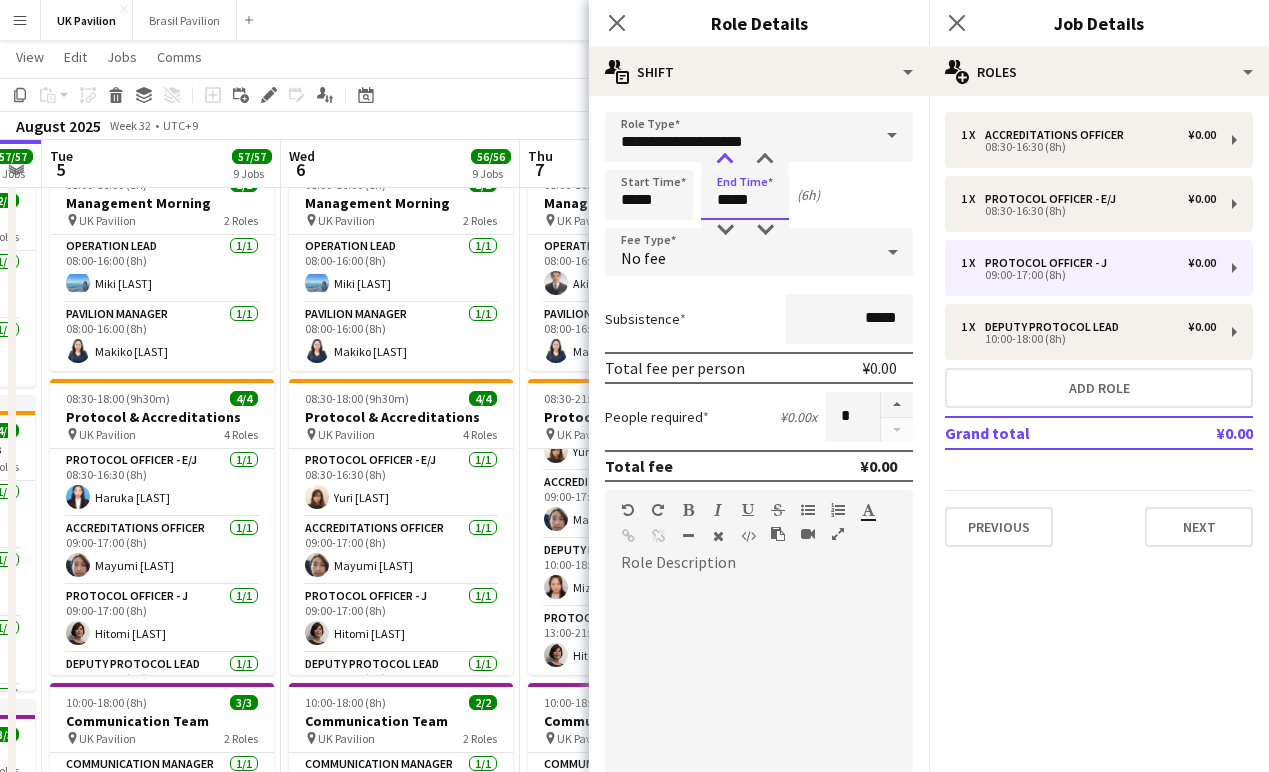 click at bounding box center [725, 160] 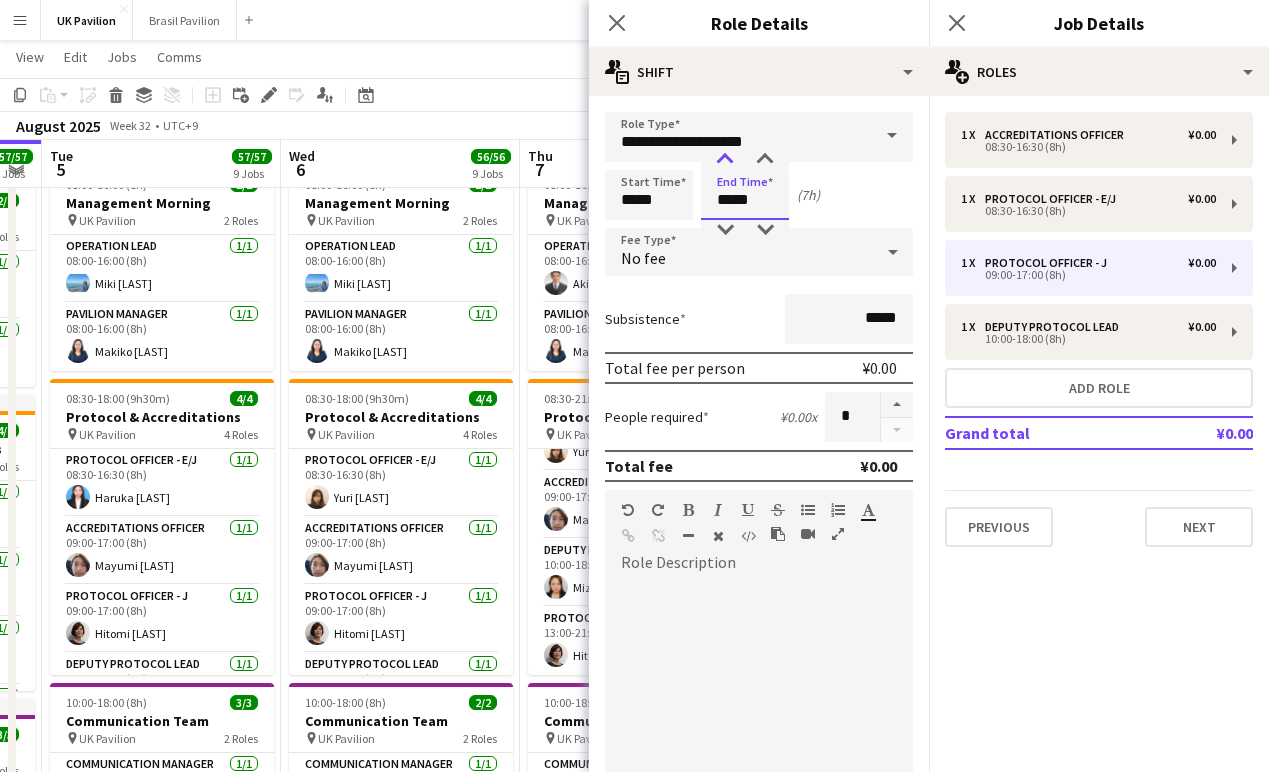 type on "*****" 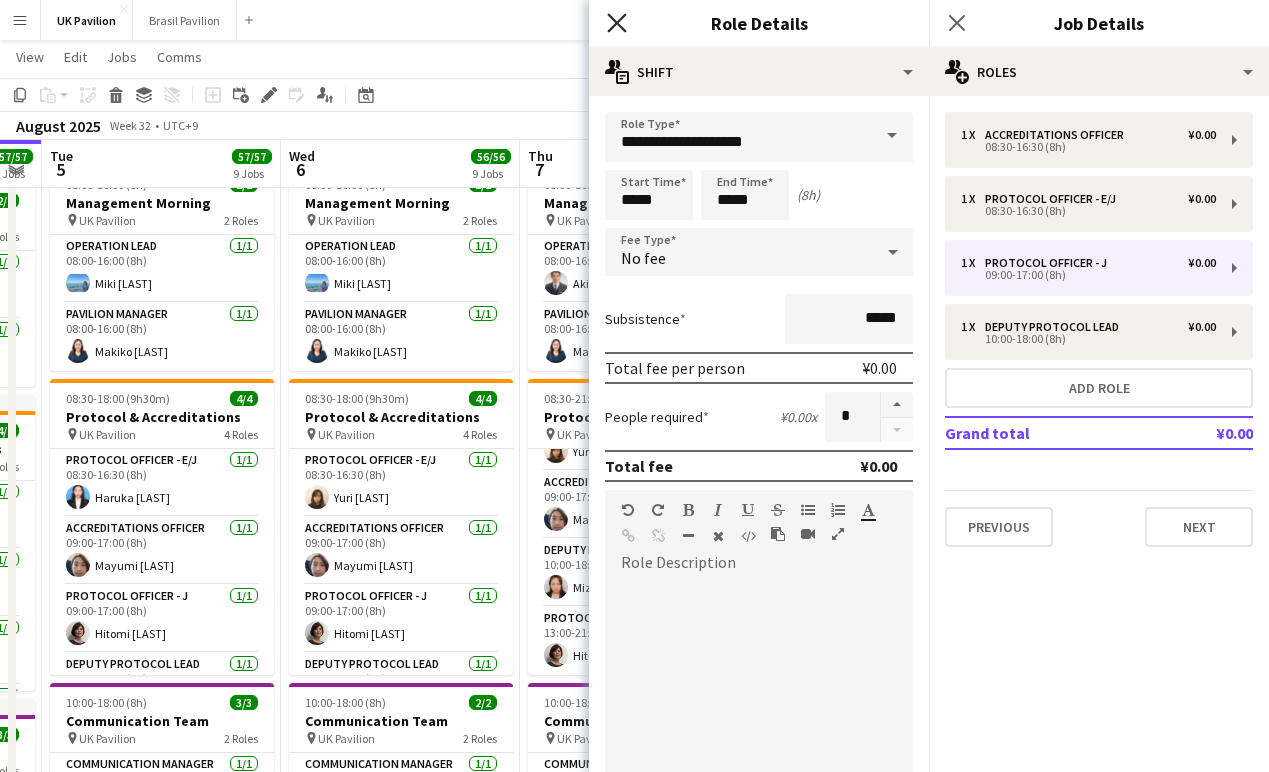 click on "Close pop-in" 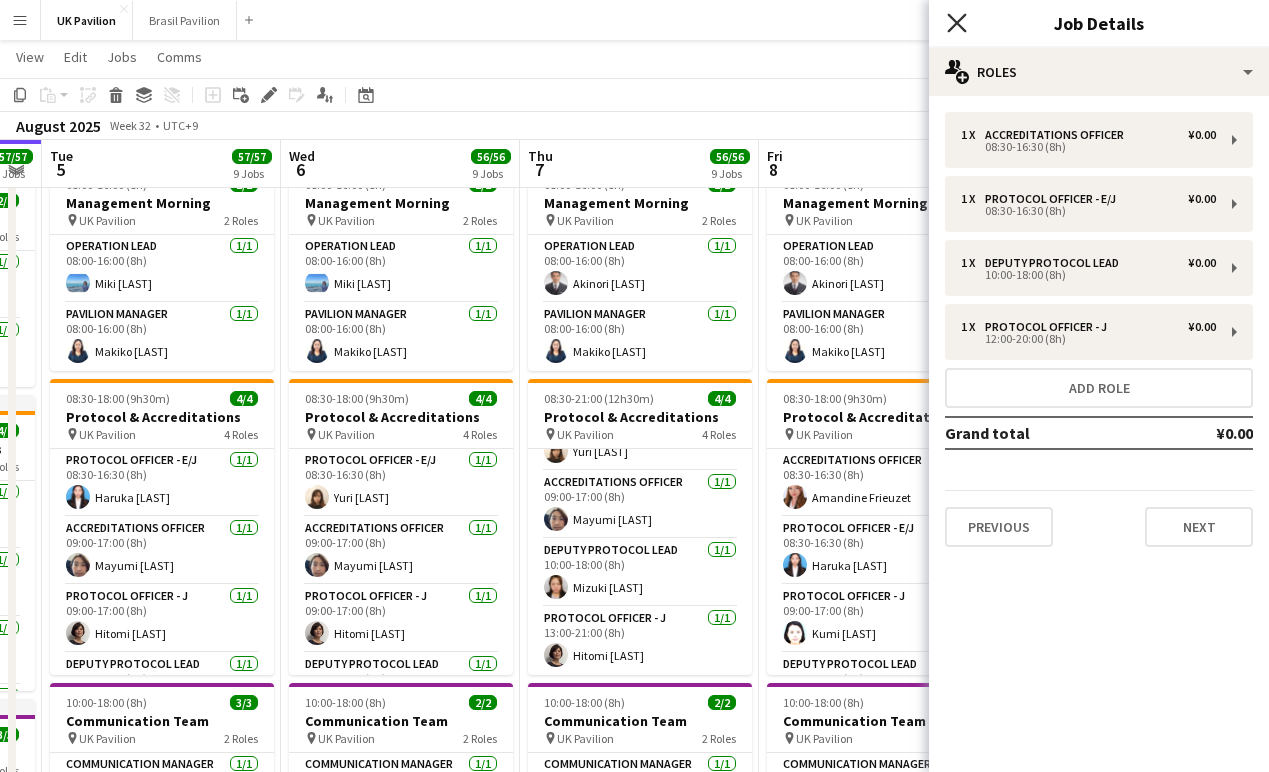 click on "Close pop-in" 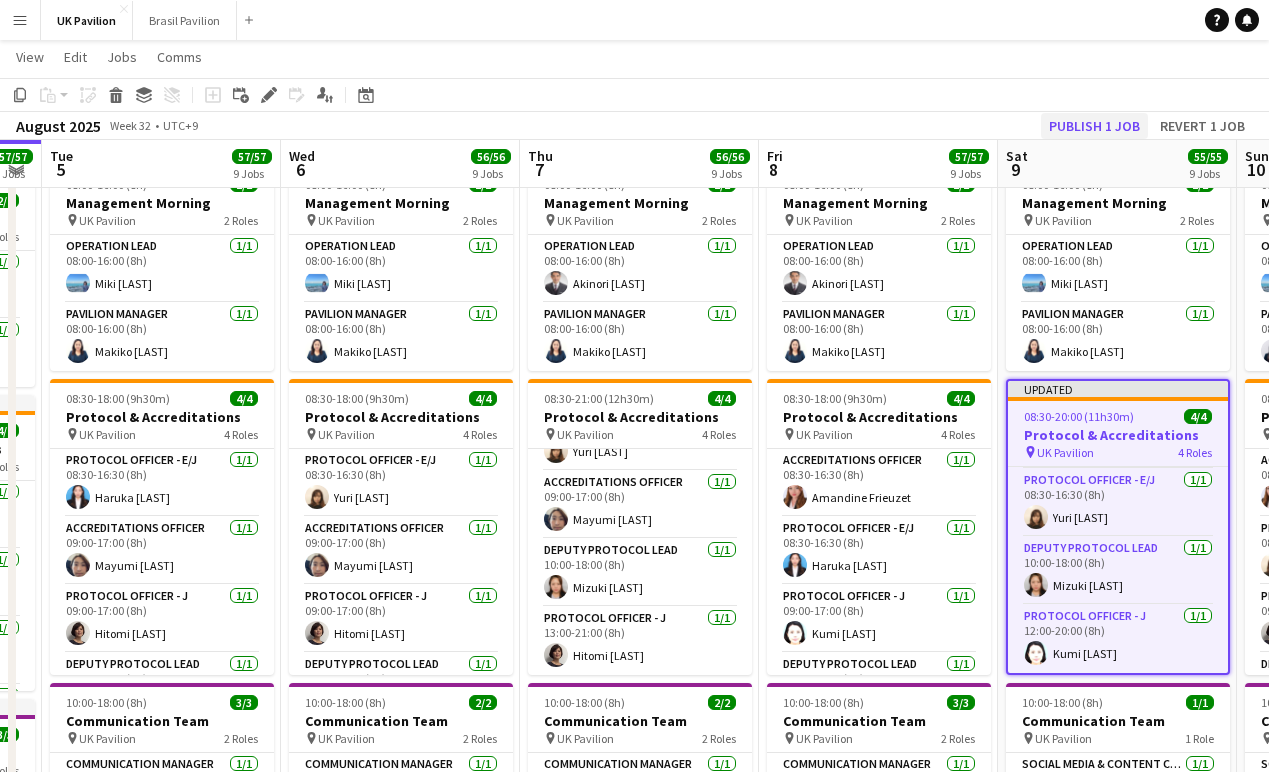click on "Publish 1 job" 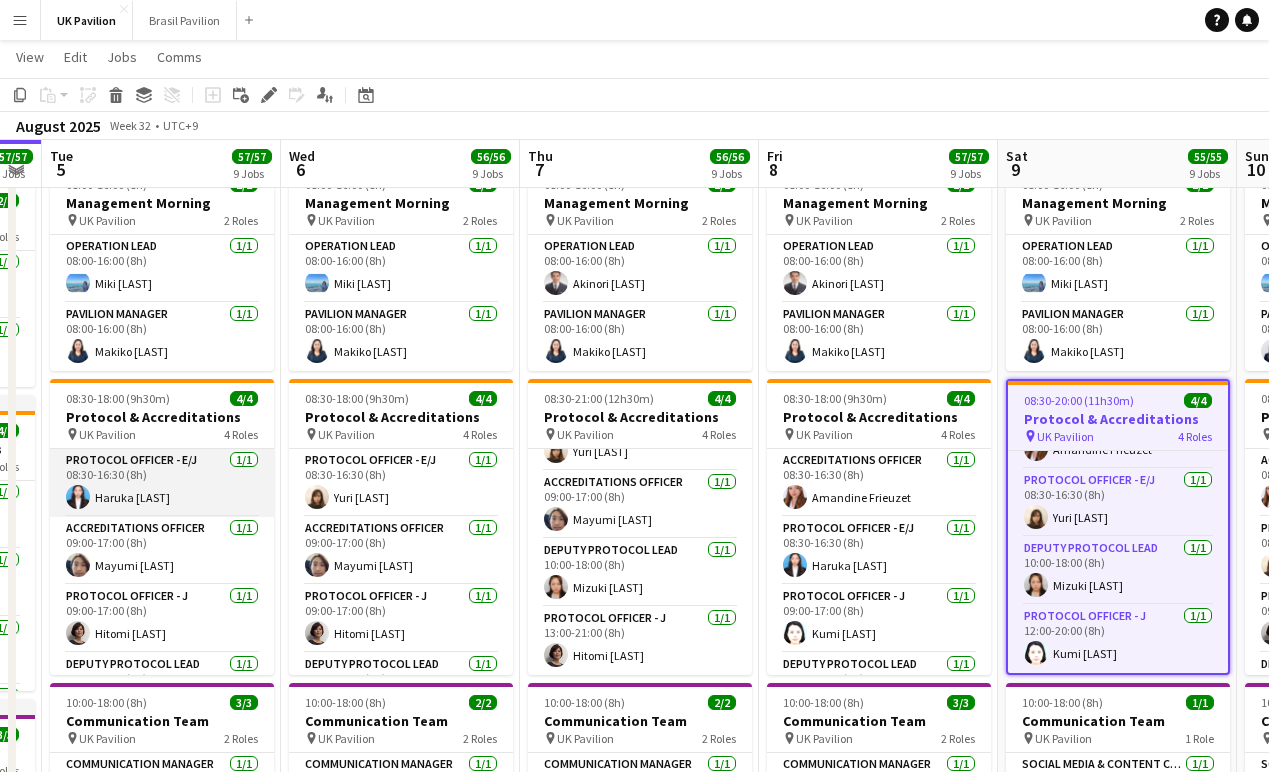click on "Protocol Officer - E/J   1/1   08:30-16:30 (8h)
Haruka OKi" at bounding box center (162, 483) 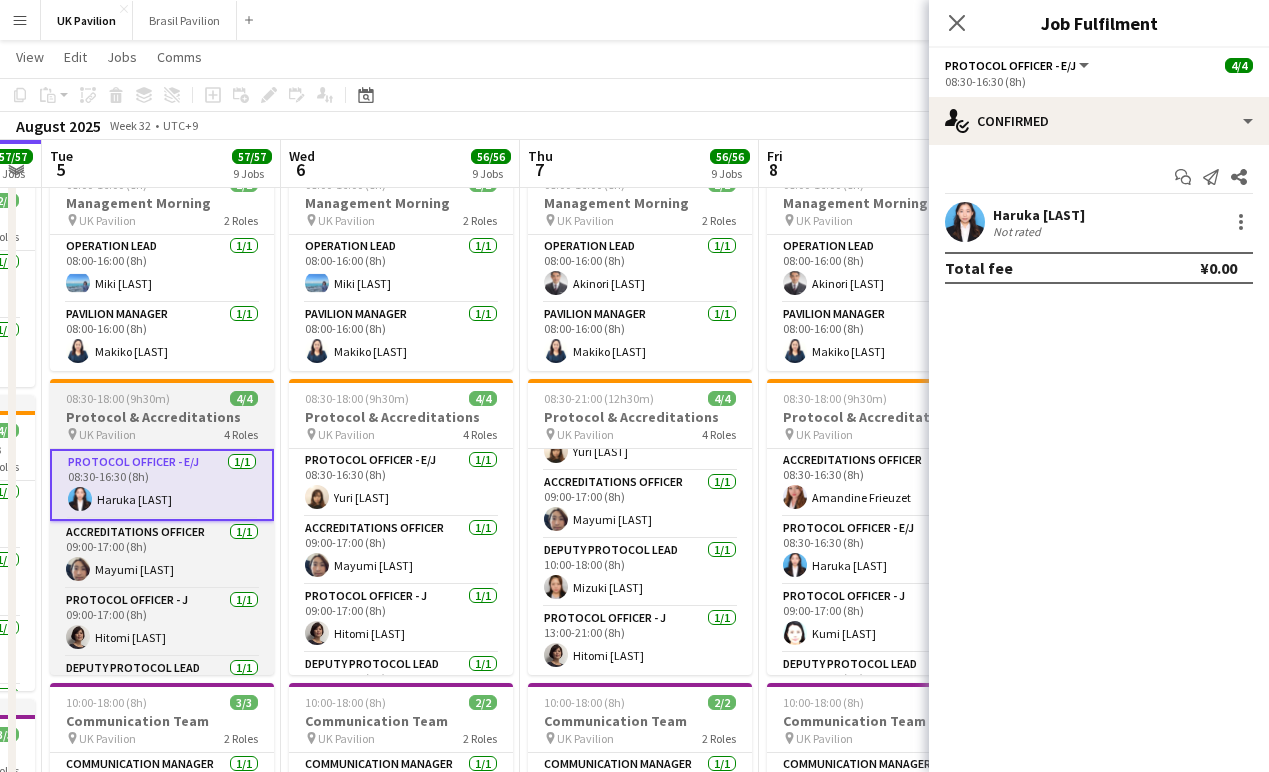 click on "Protocol & Accreditations" at bounding box center (162, 417) 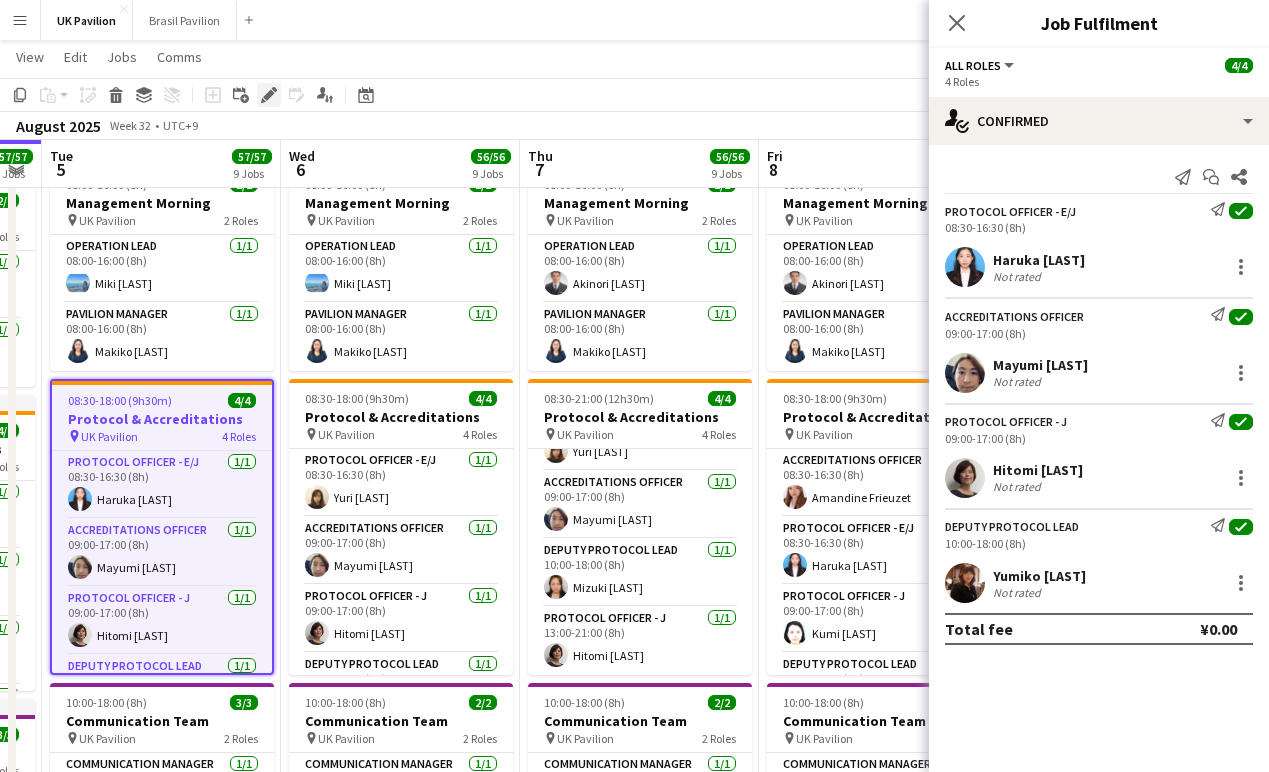 click 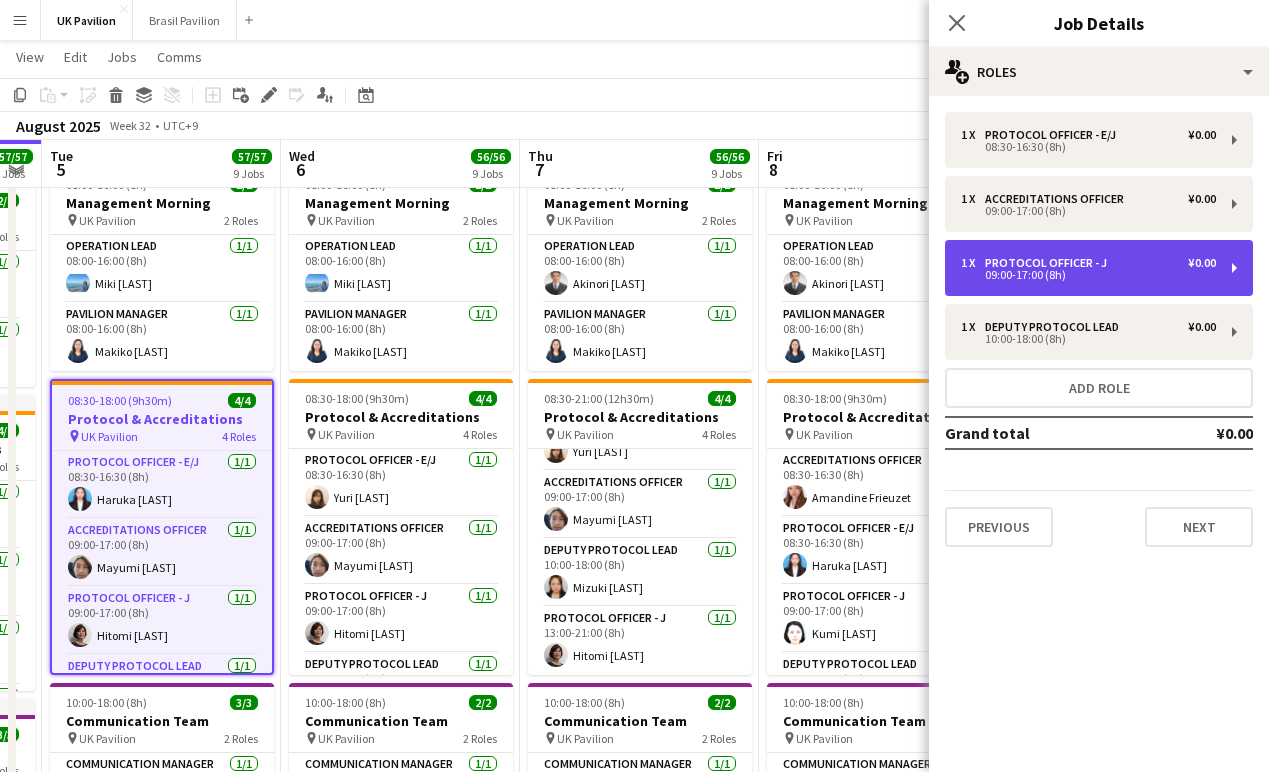 click on "Protocol Officer - J" at bounding box center (1050, 263) 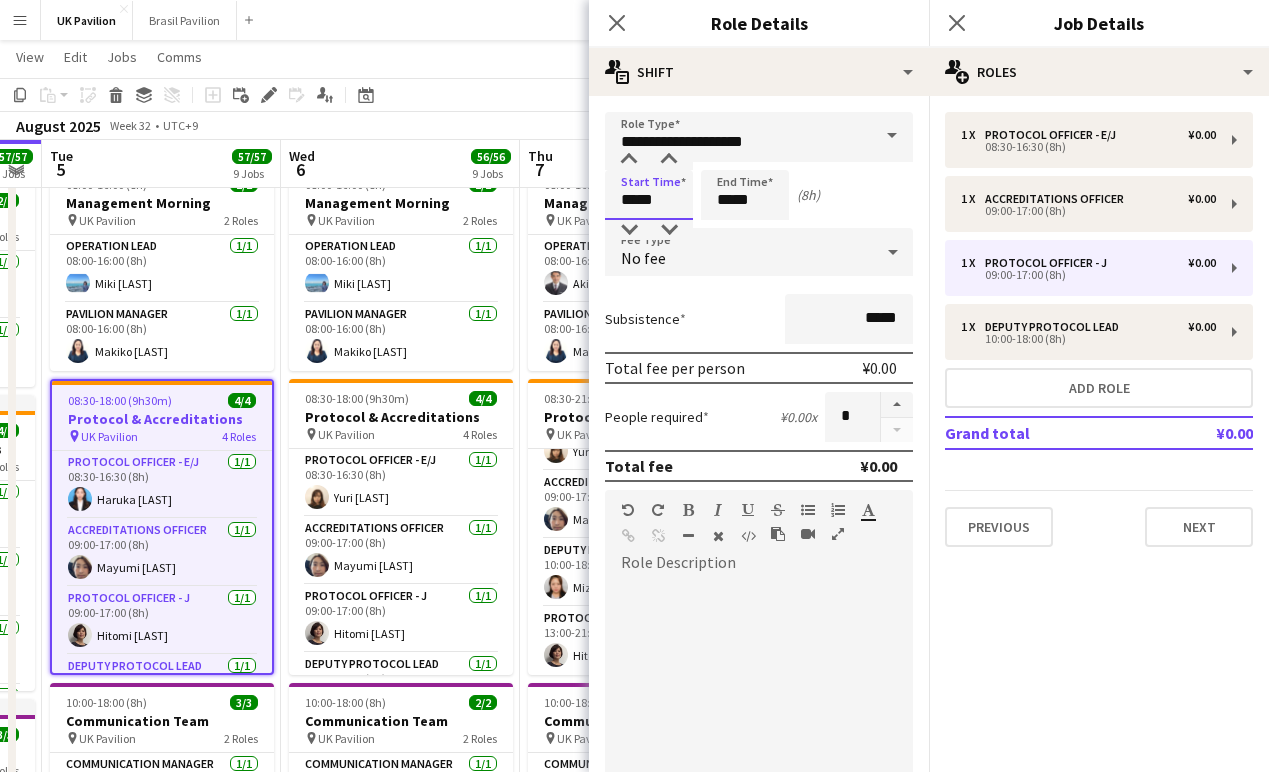 click on "*****" at bounding box center [649, 195] 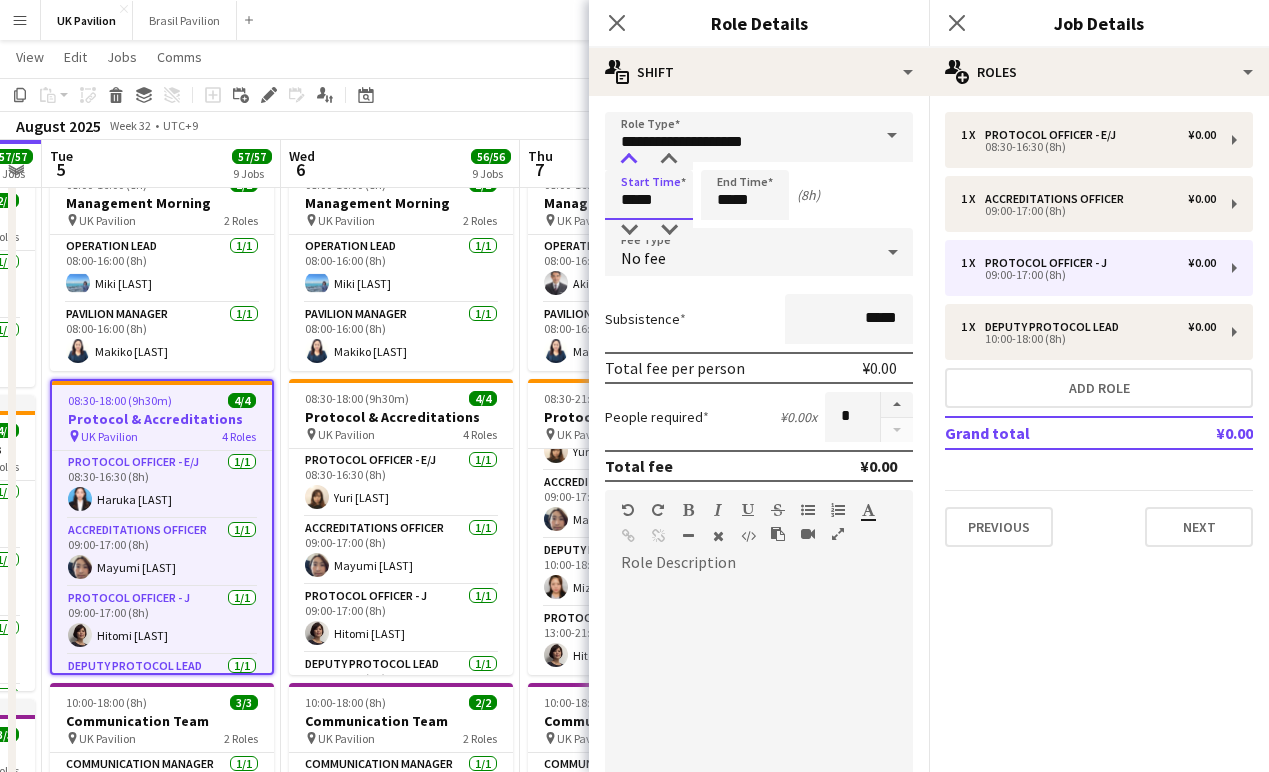 type on "*****" 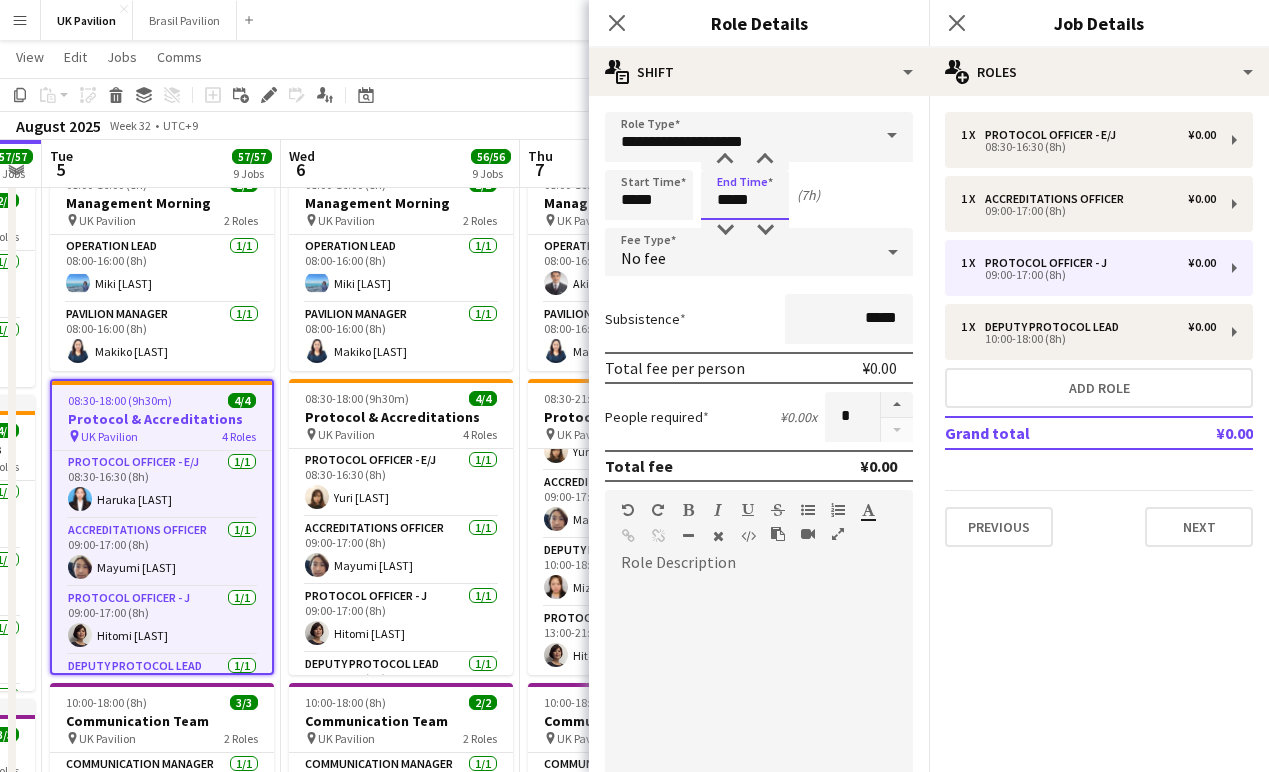 click on "*****" at bounding box center [745, 195] 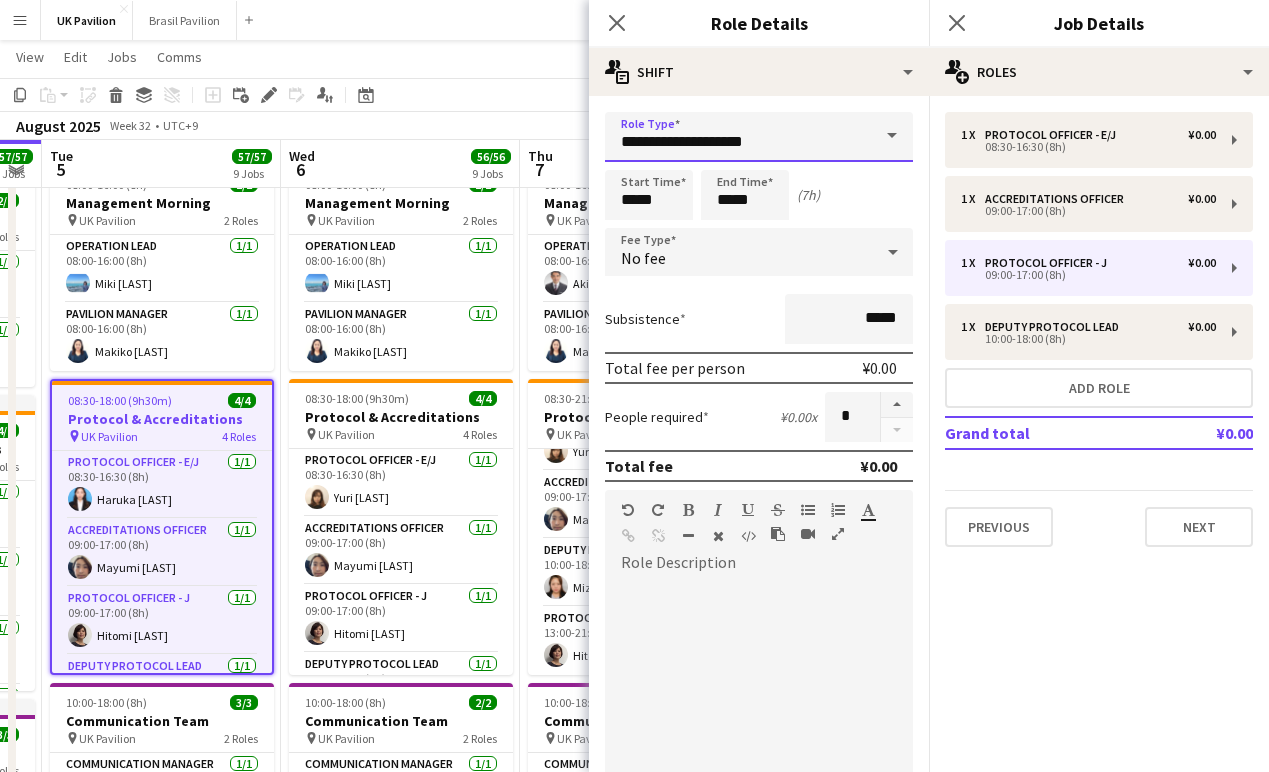 click on "**********" at bounding box center (759, 137) 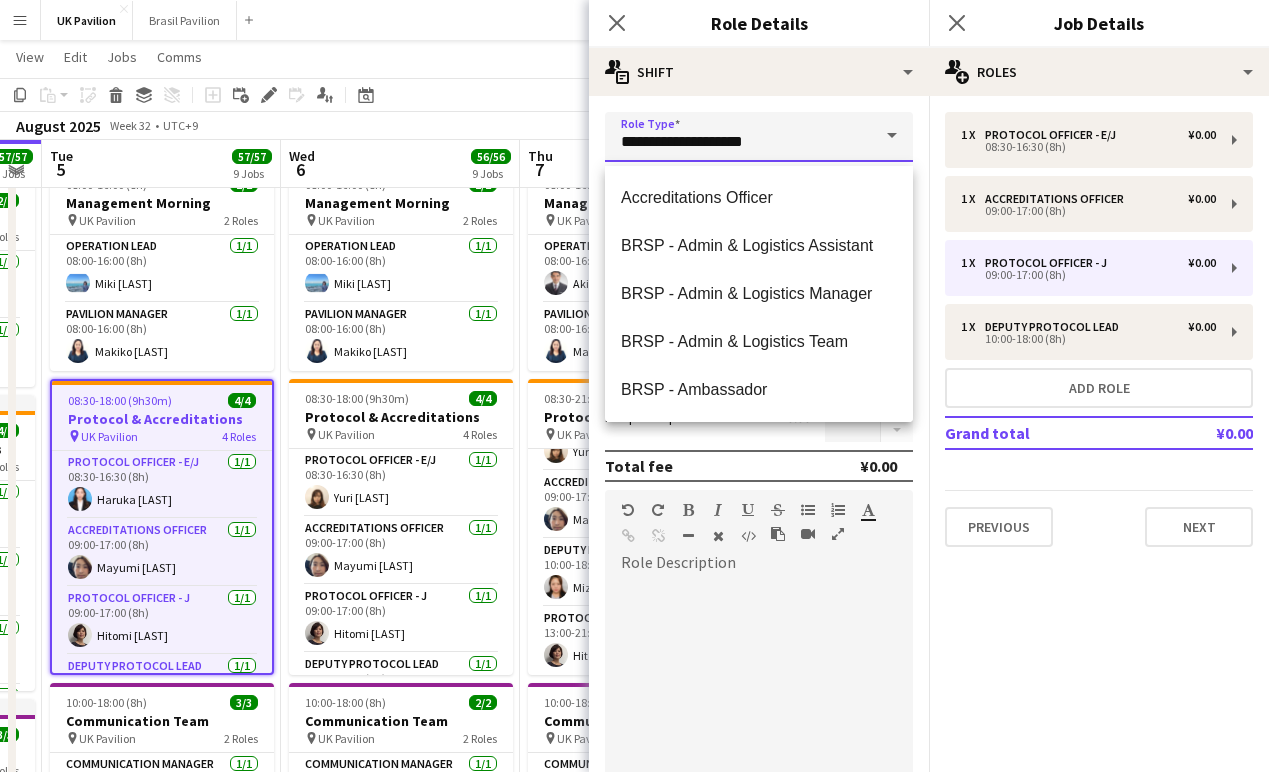 click on "**********" at bounding box center (759, 137) 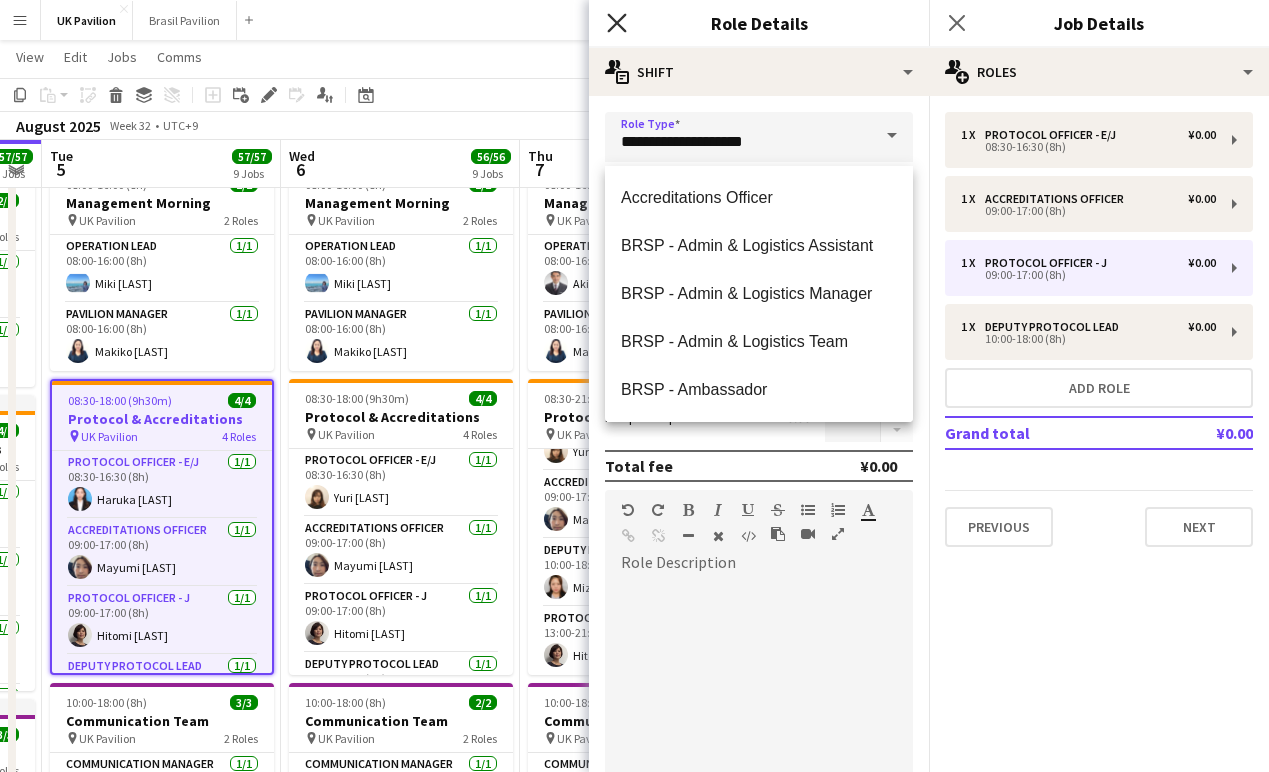 click 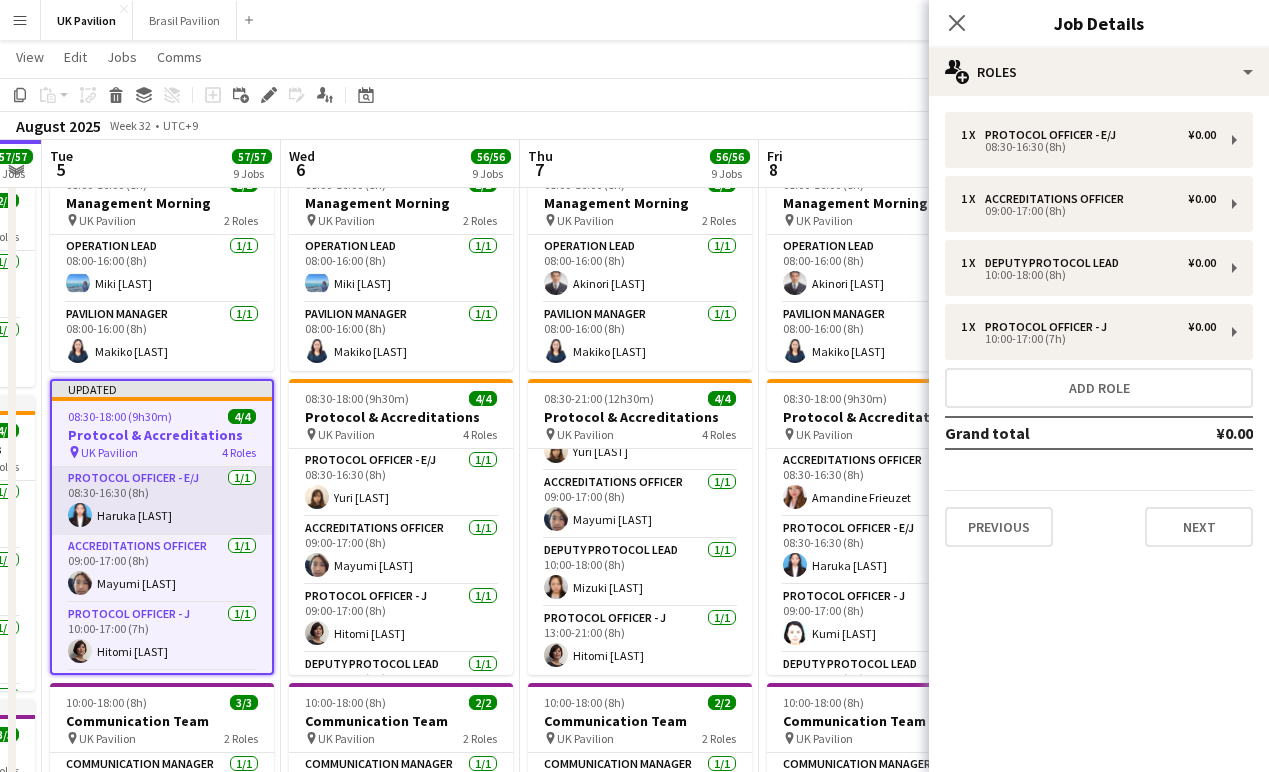click on "Protocol Officer - E/J   1/1   08:30-16:30 (8h)
Haruka OKi" at bounding box center (162, 501) 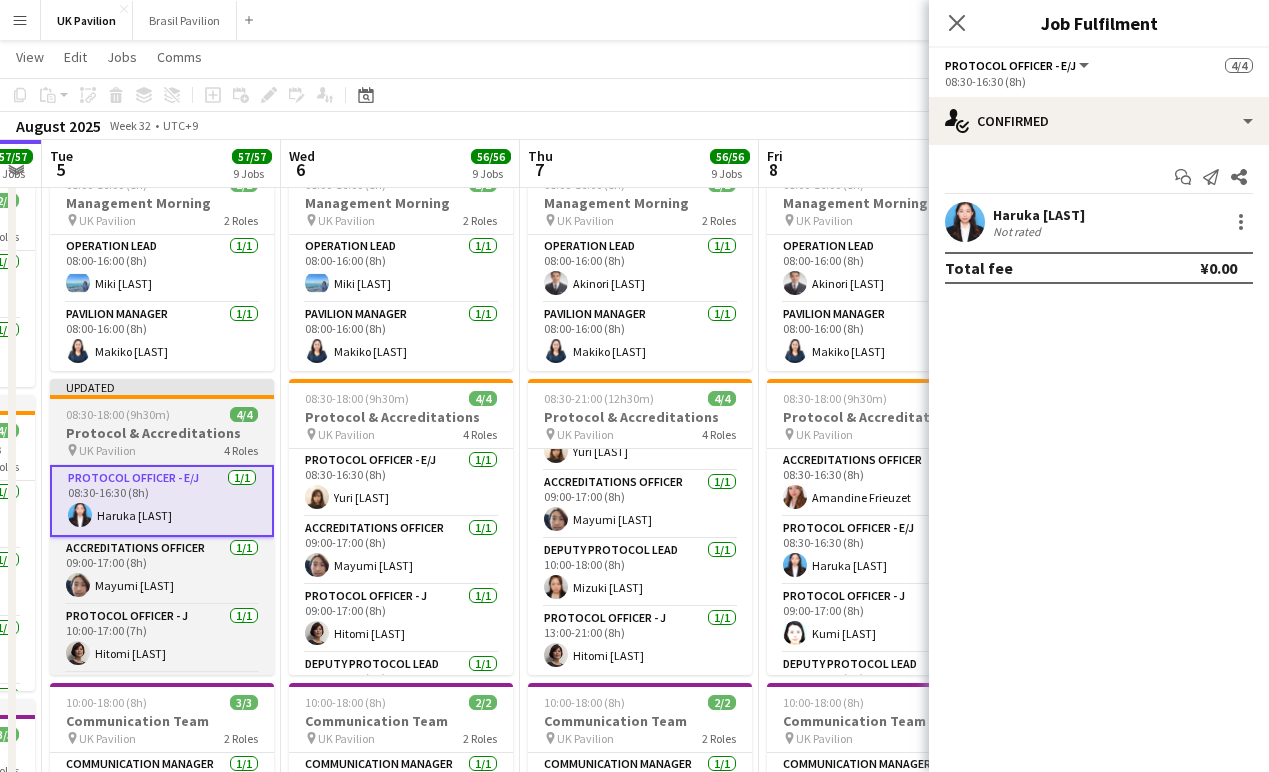 click on "Protocol & Accreditations" at bounding box center (162, 433) 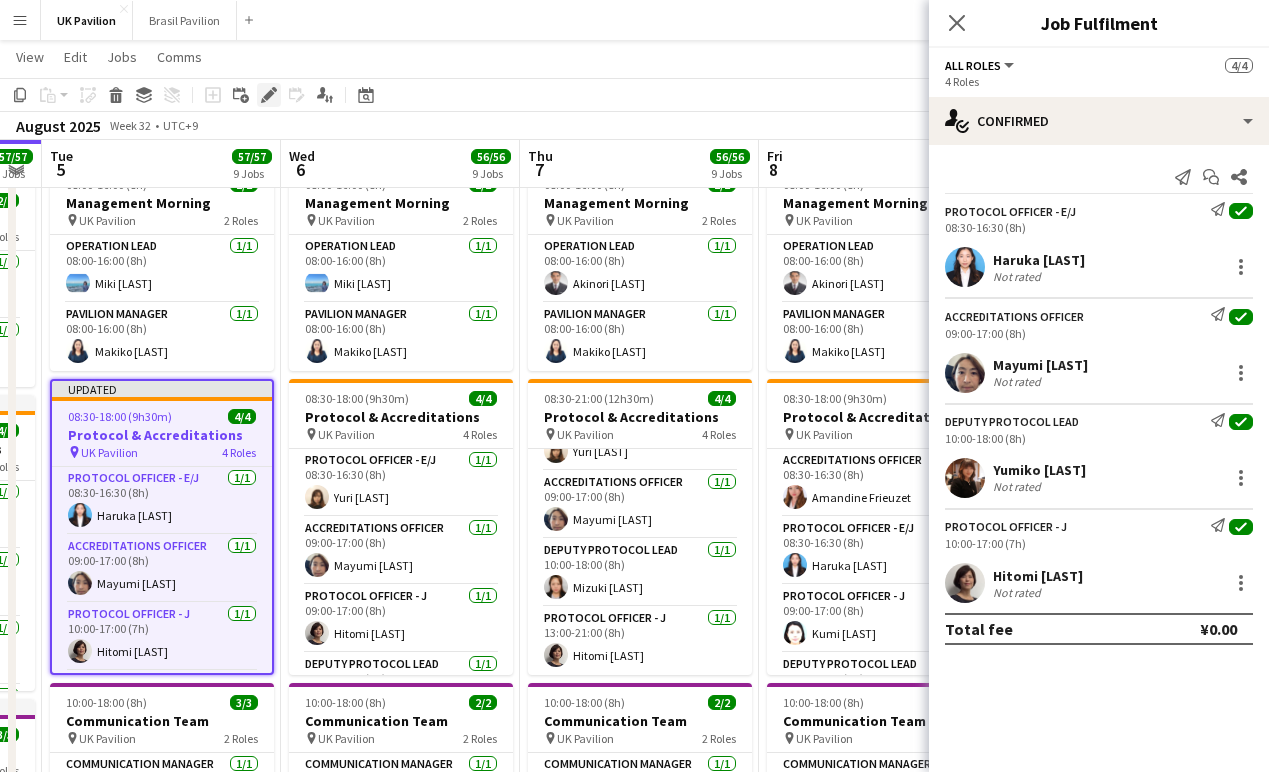 click on "Edit" 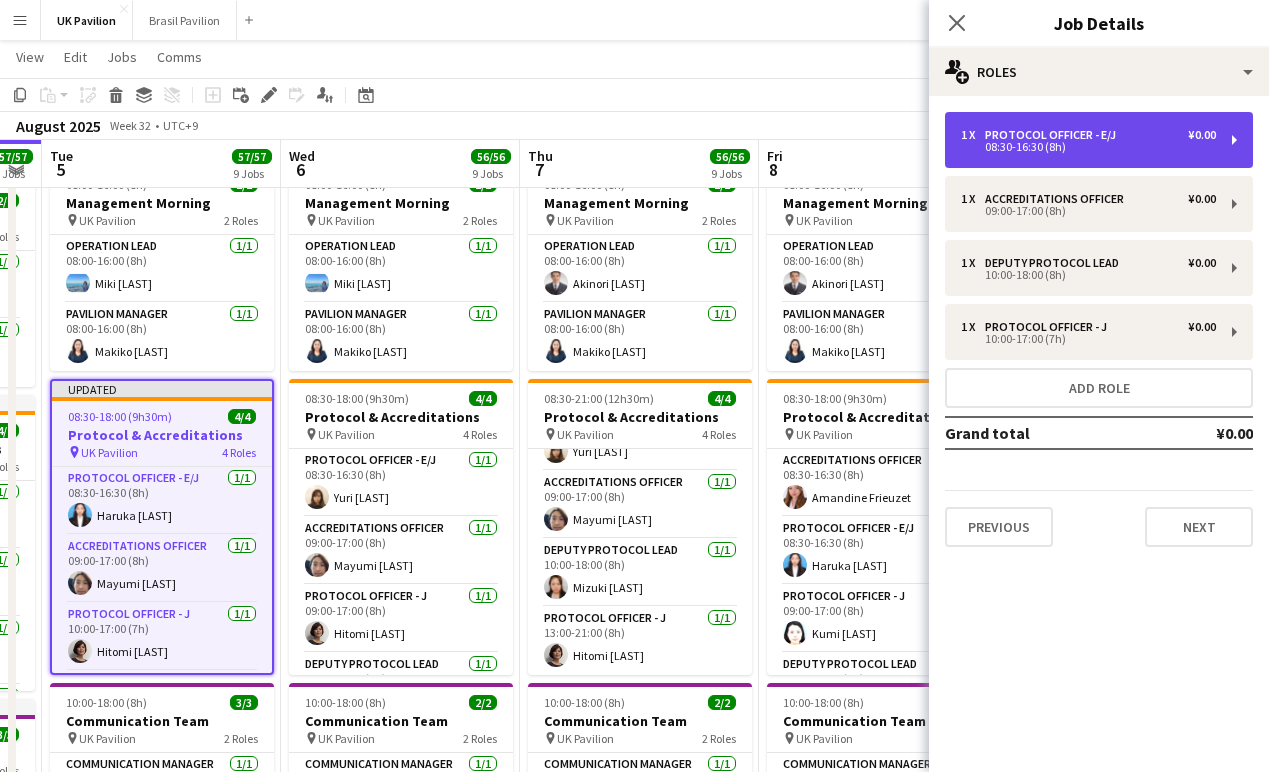 click on "08:30-16:30 (8h)" at bounding box center [1088, 147] 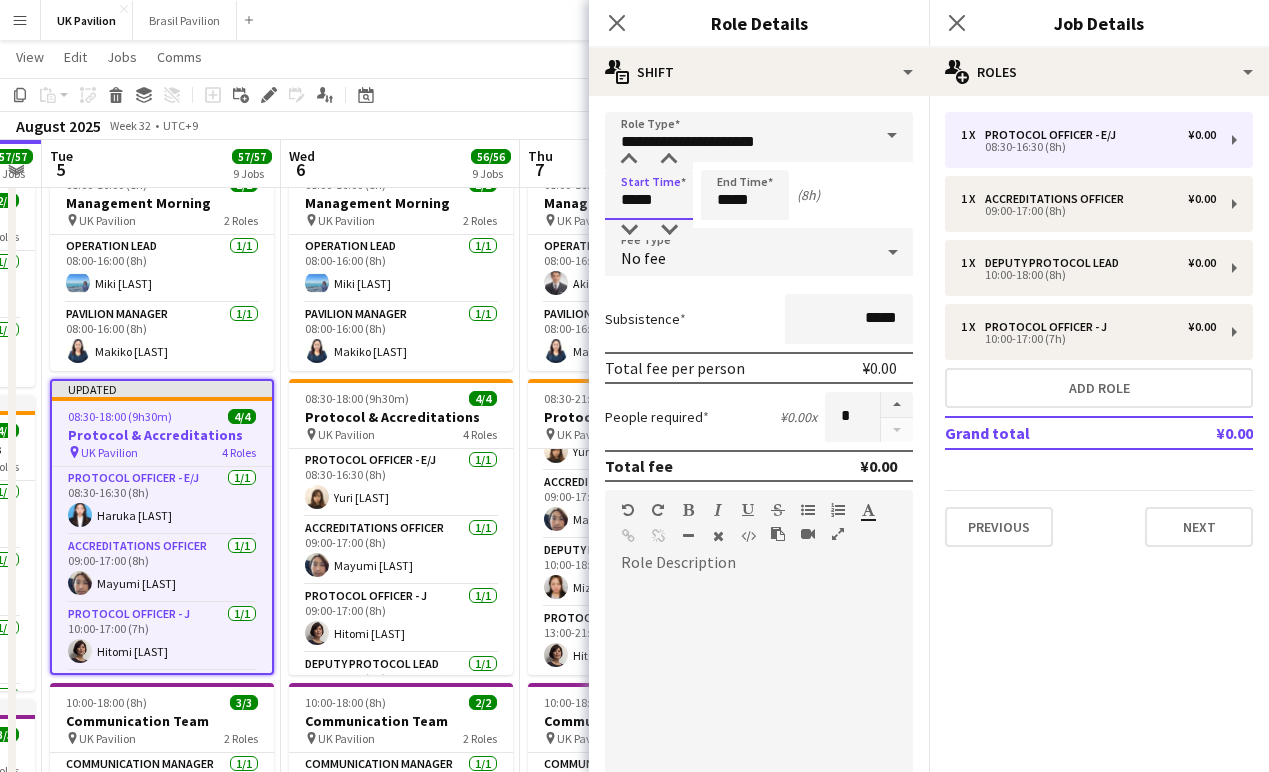 click on "*****" at bounding box center [649, 195] 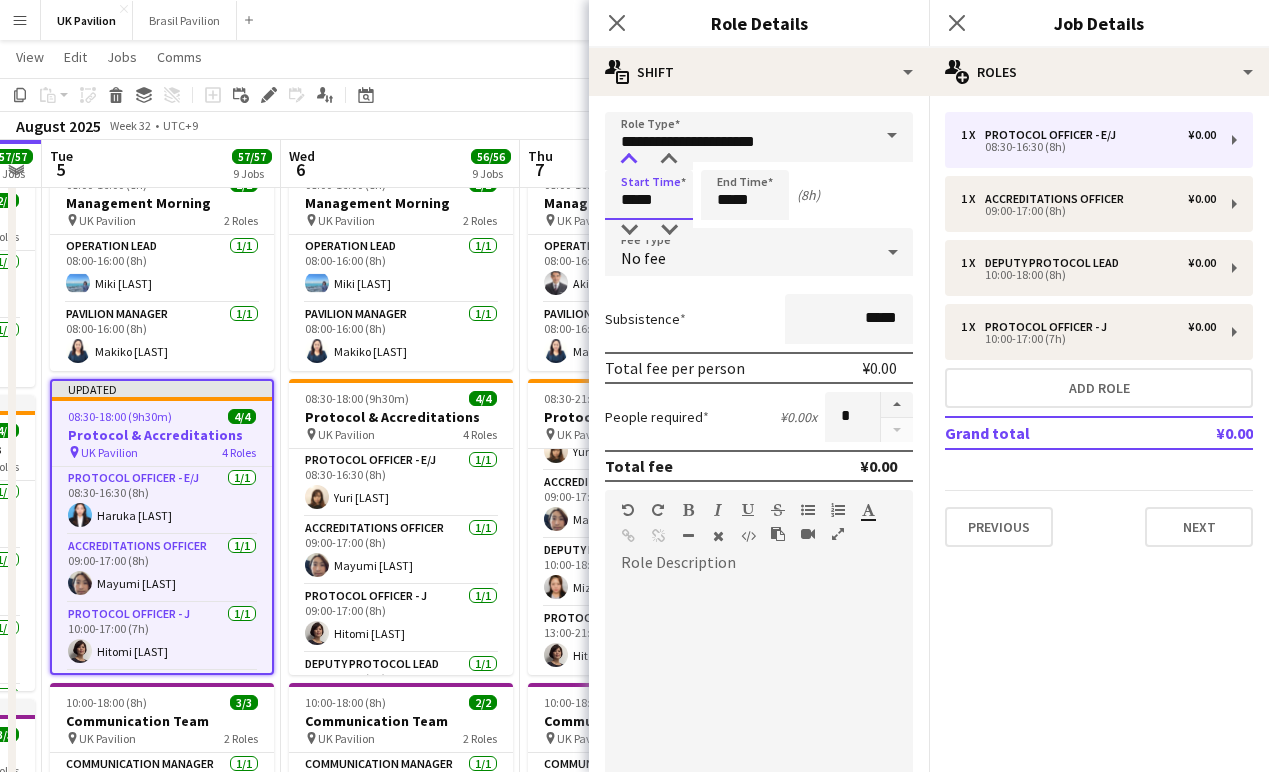click at bounding box center [629, 160] 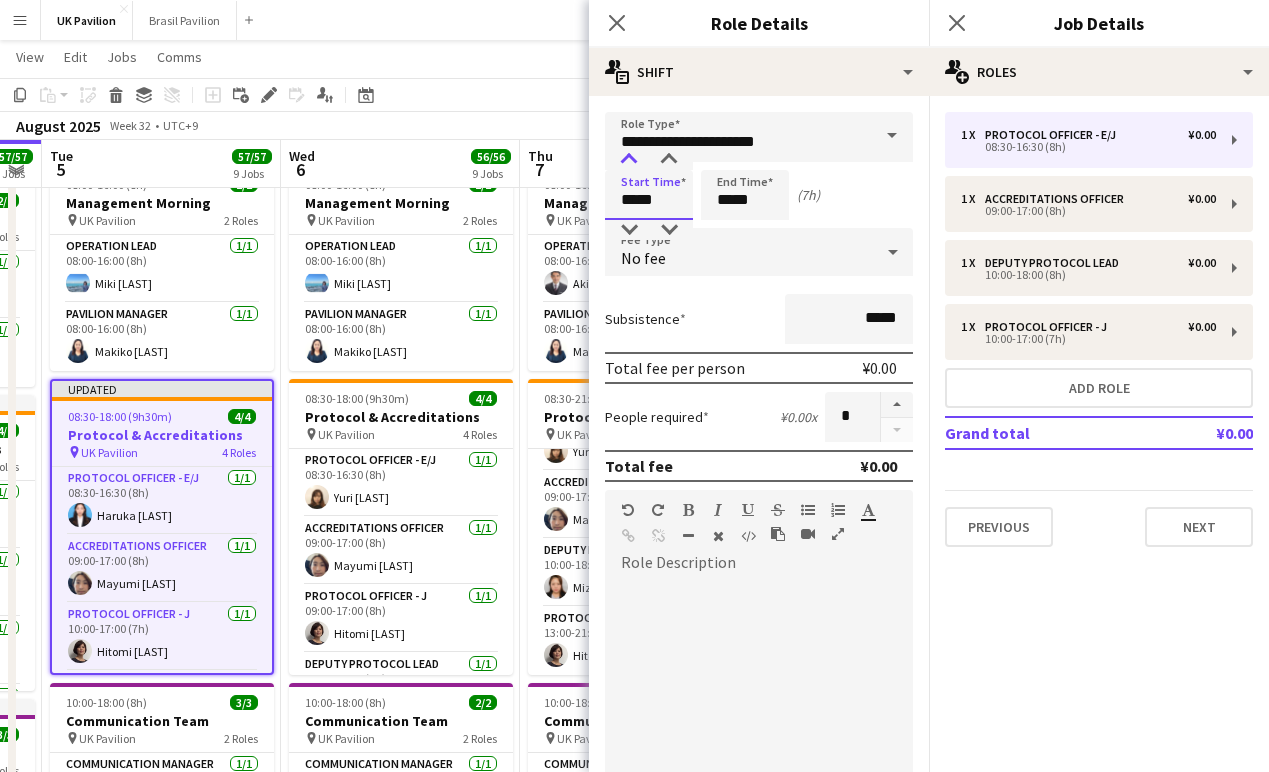 click at bounding box center (629, 160) 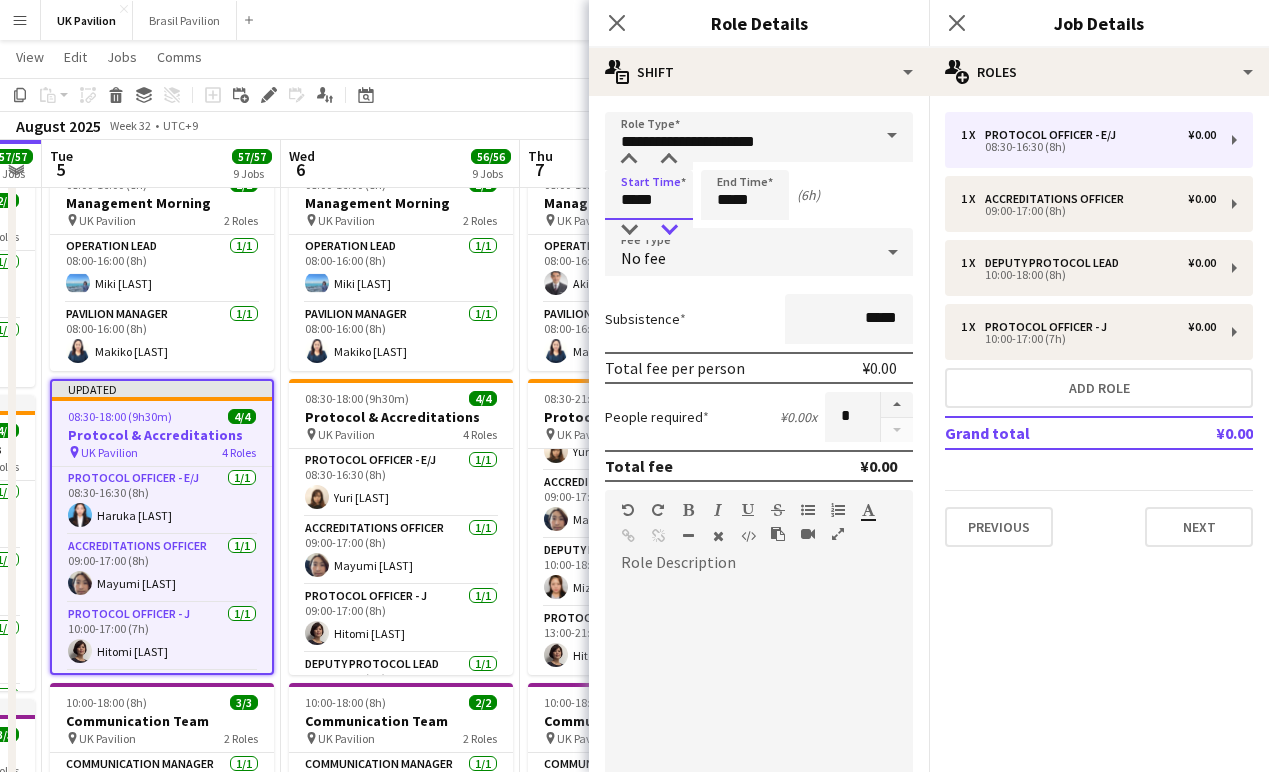 click at bounding box center [669, 230] 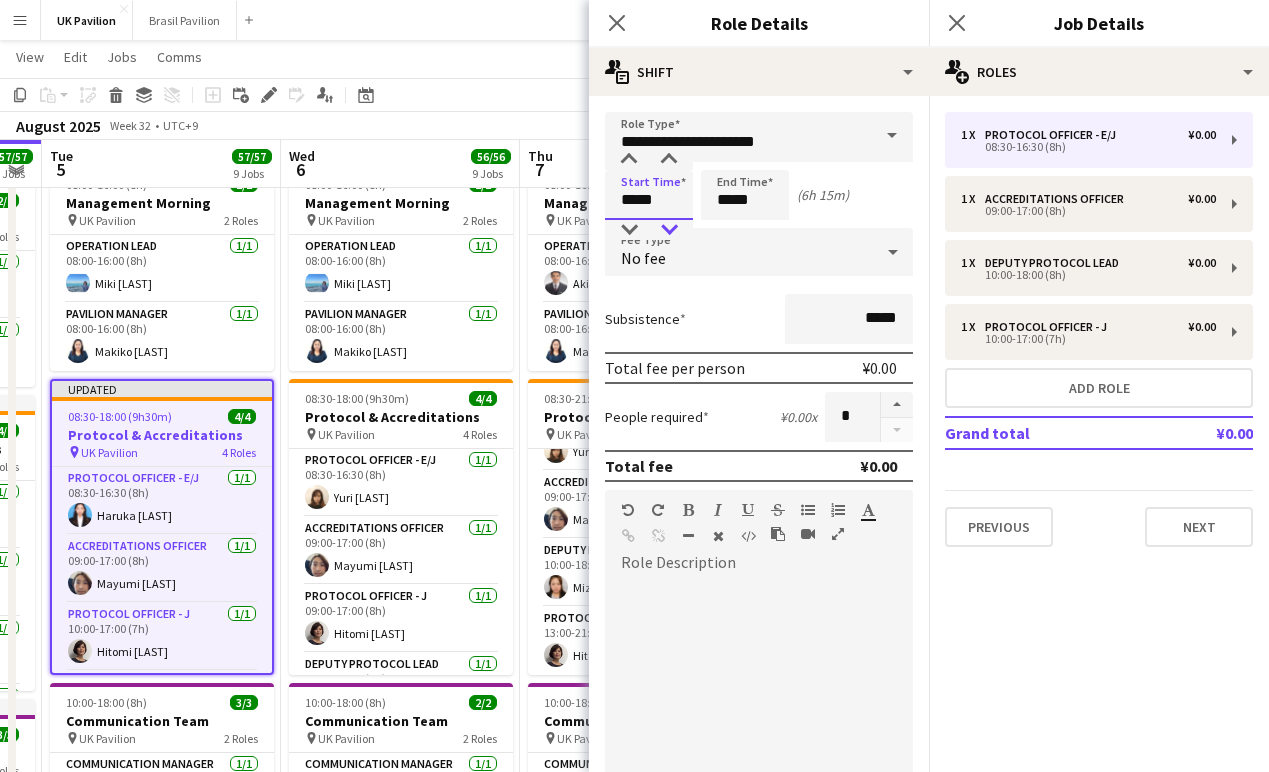 type on "*****" 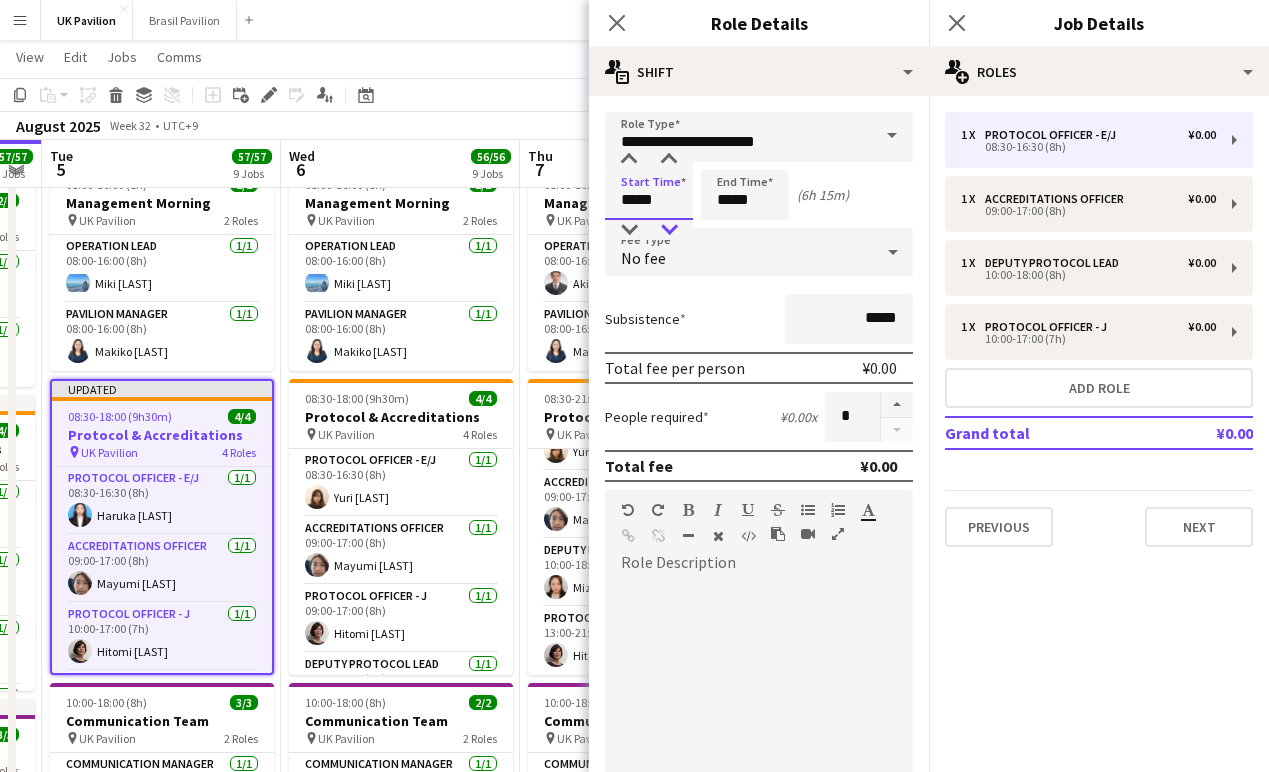 click at bounding box center (669, 230) 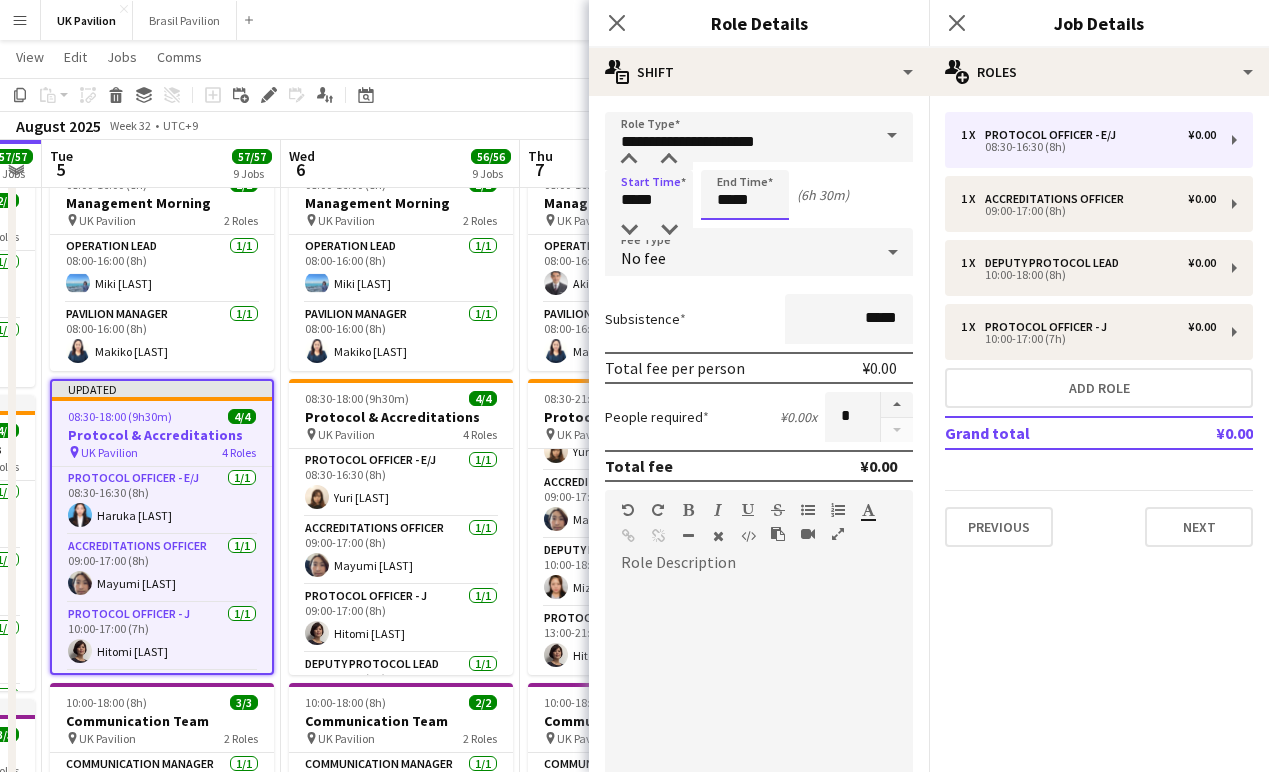 click on "*****" at bounding box center (745, 195) 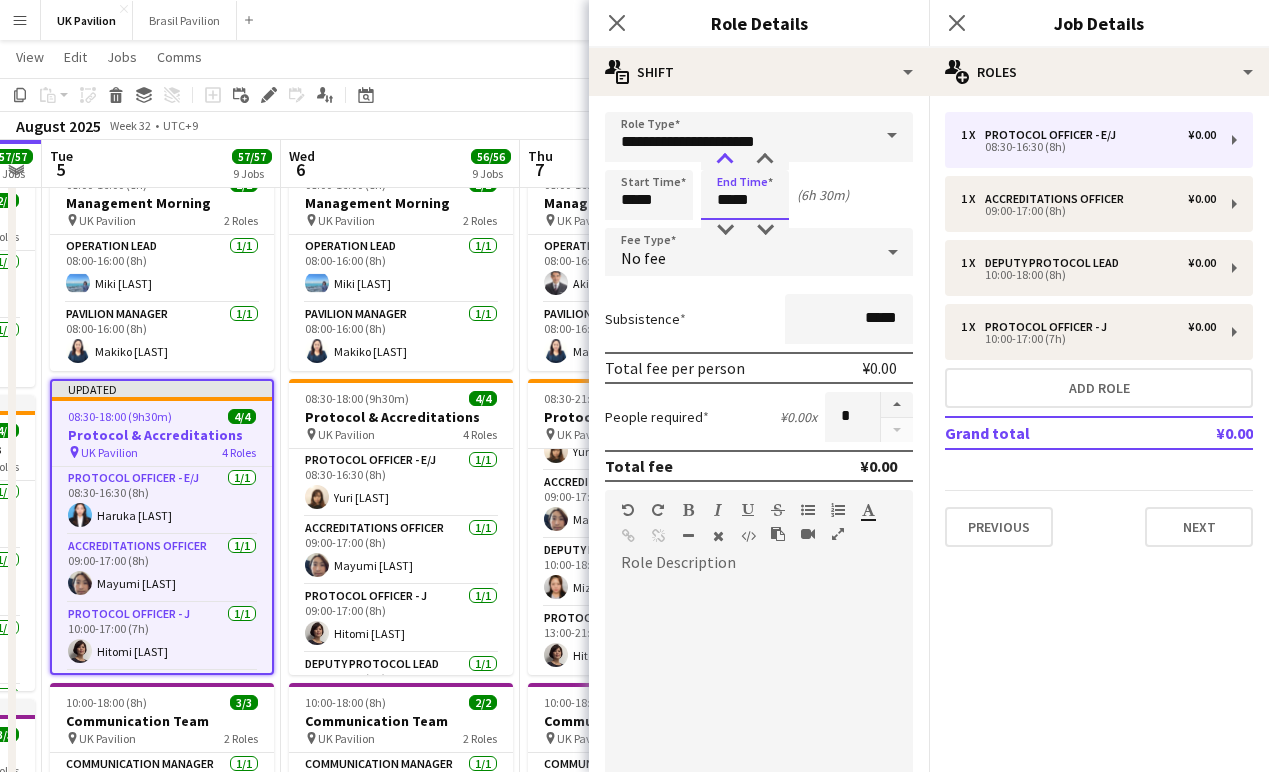 click at bounding box center [725, 160] 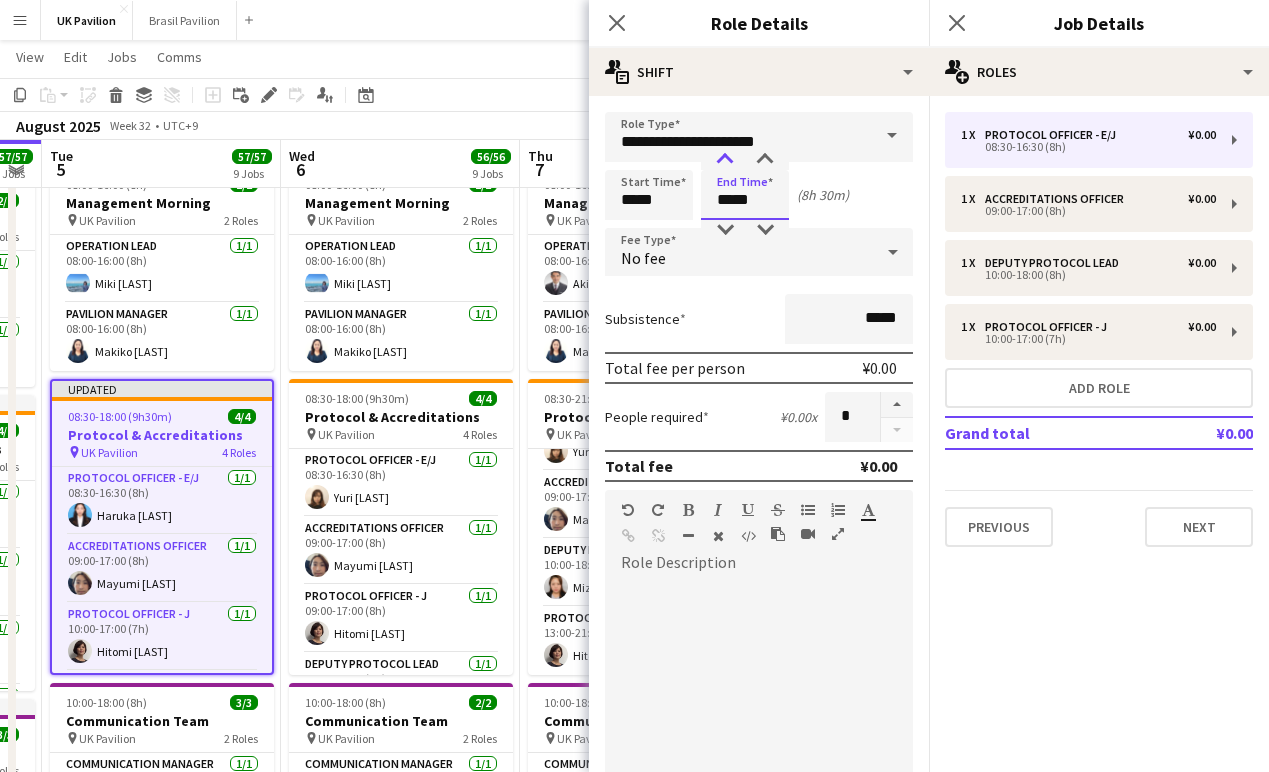 click at bounding box center [725, 160] 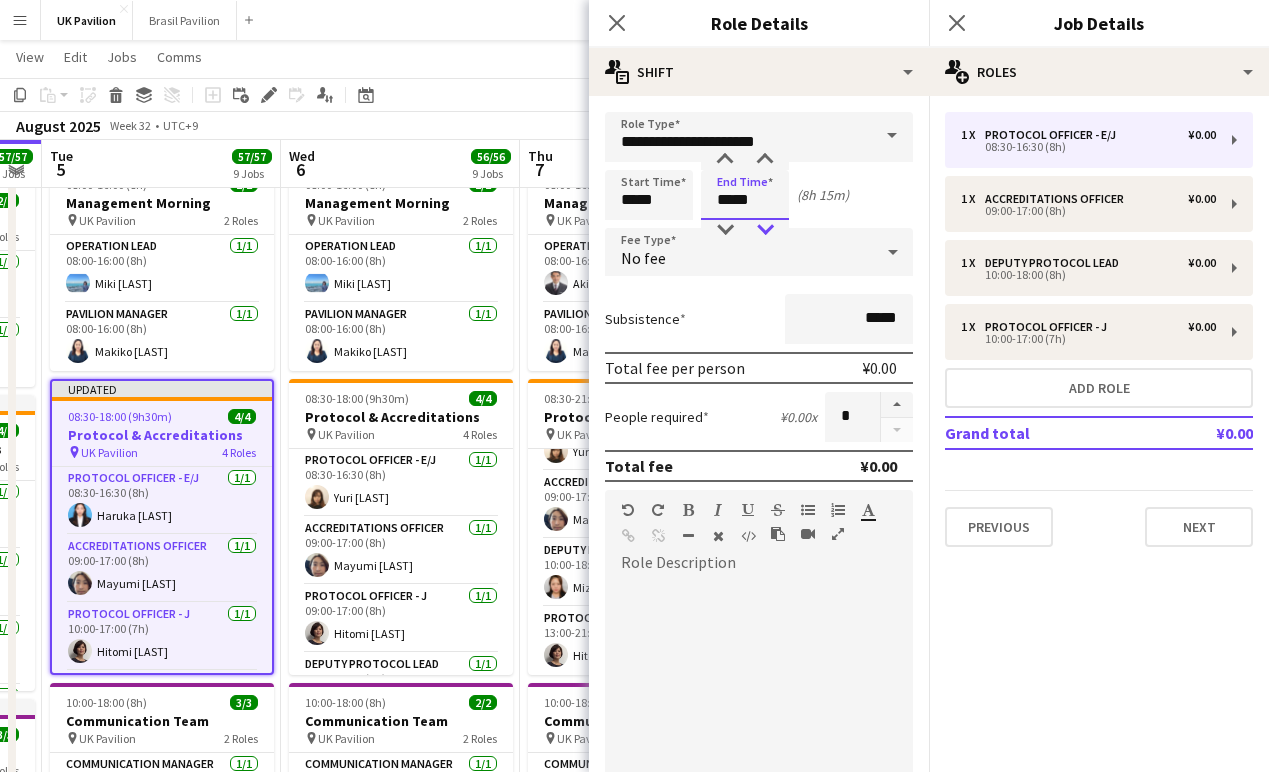 click at bounding box center (765, 230) 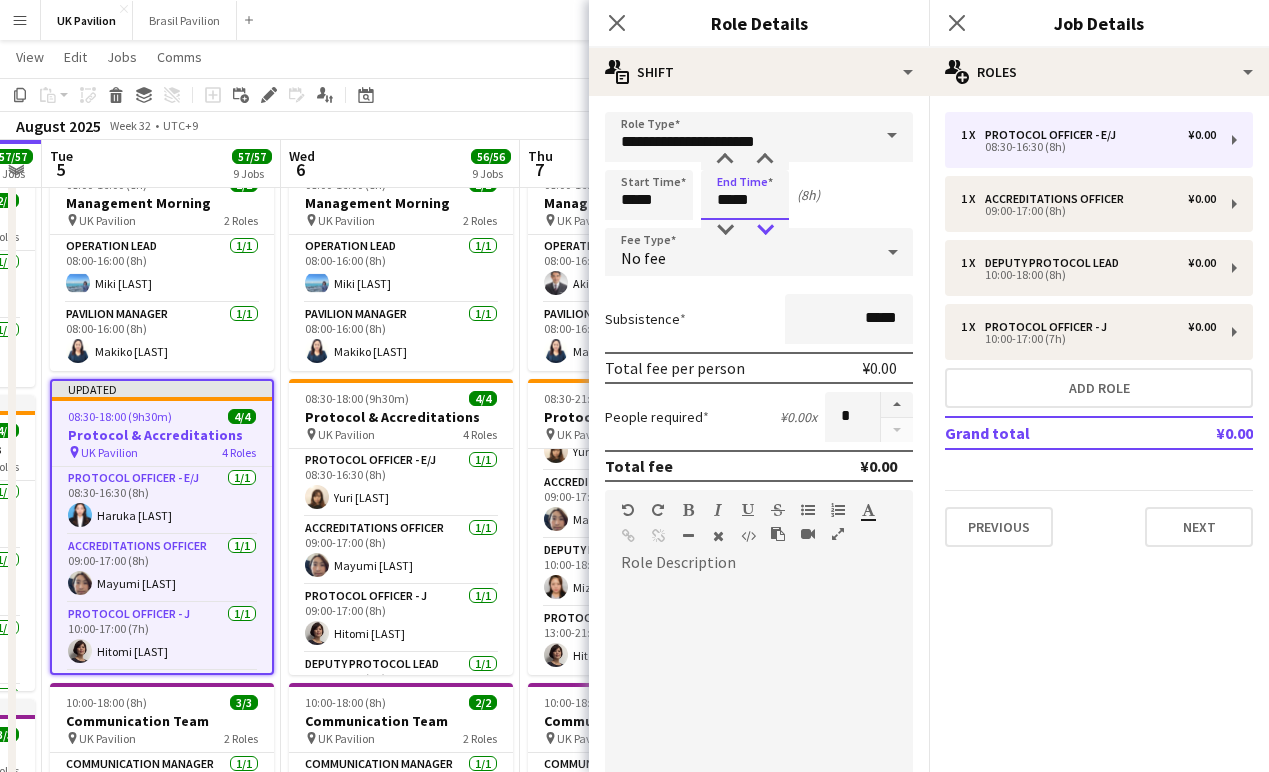 click at bounding box center (765, 230) 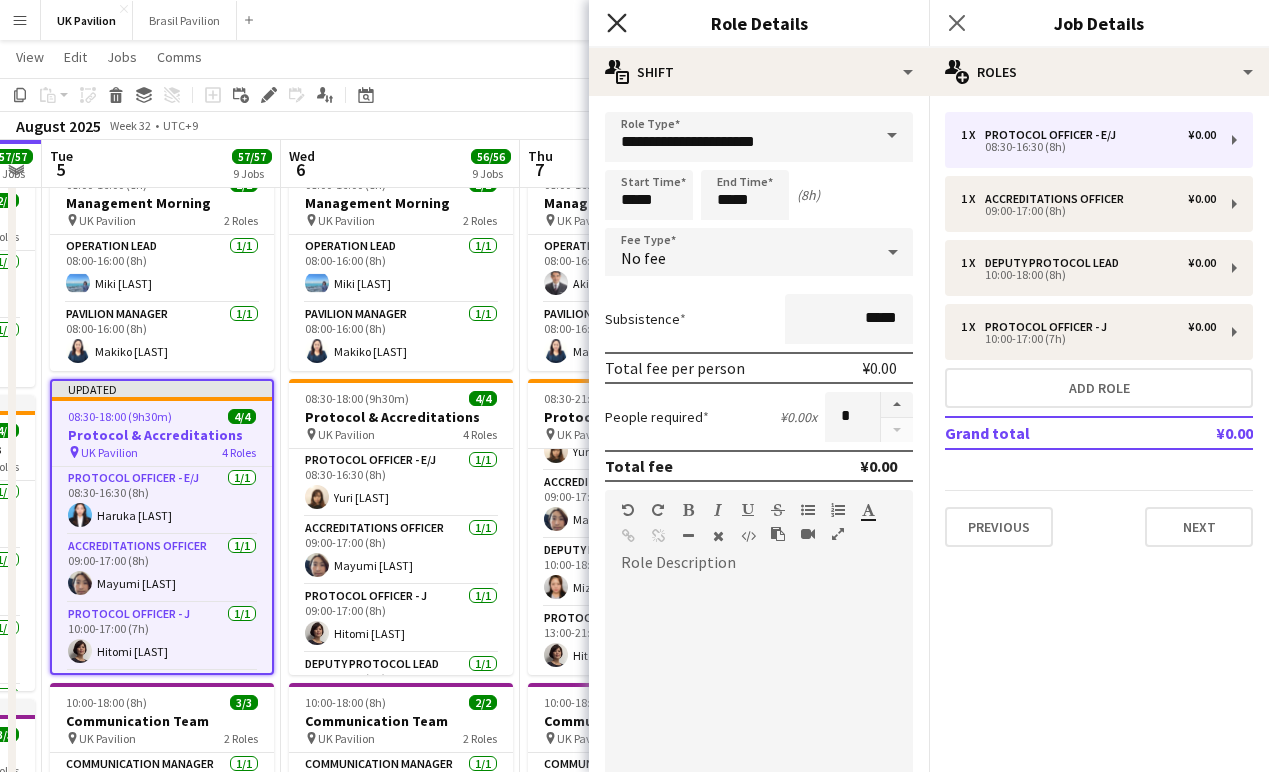 click 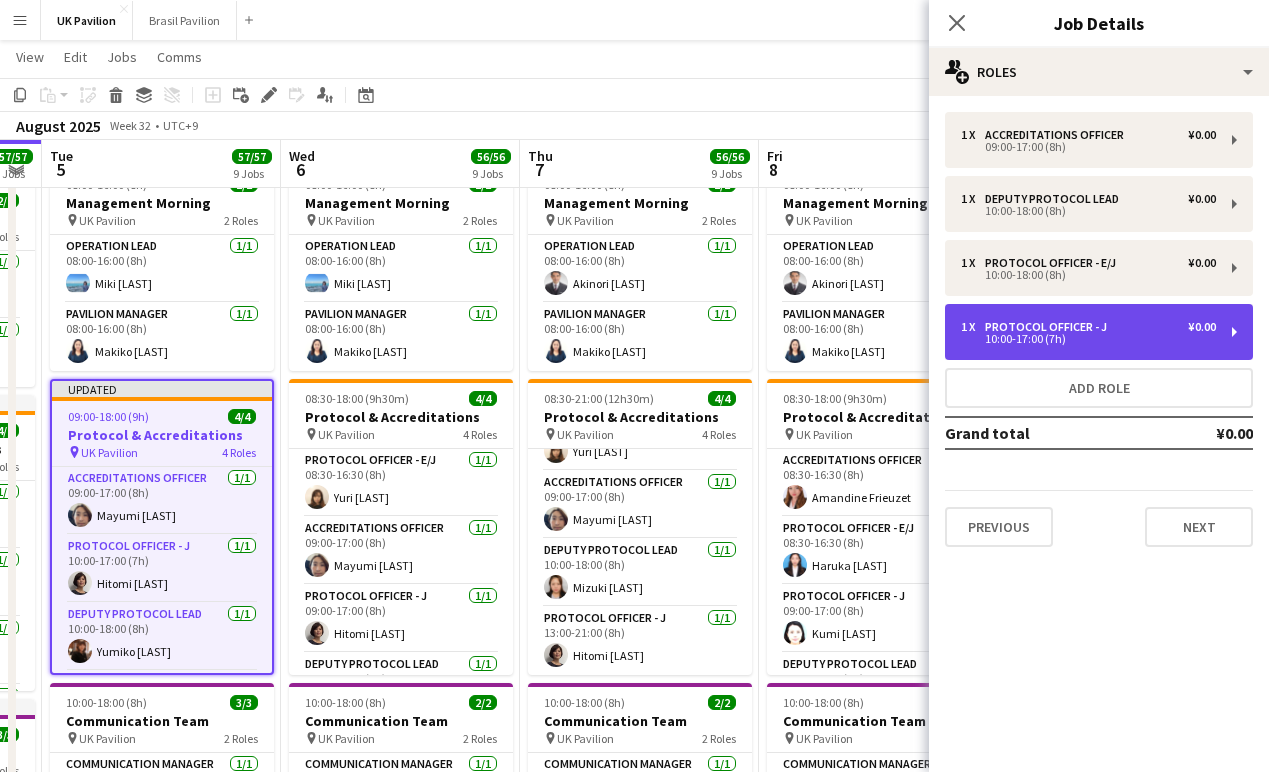 click on "10:00-17:00 (7h)" at bounding box center (1088, 339) 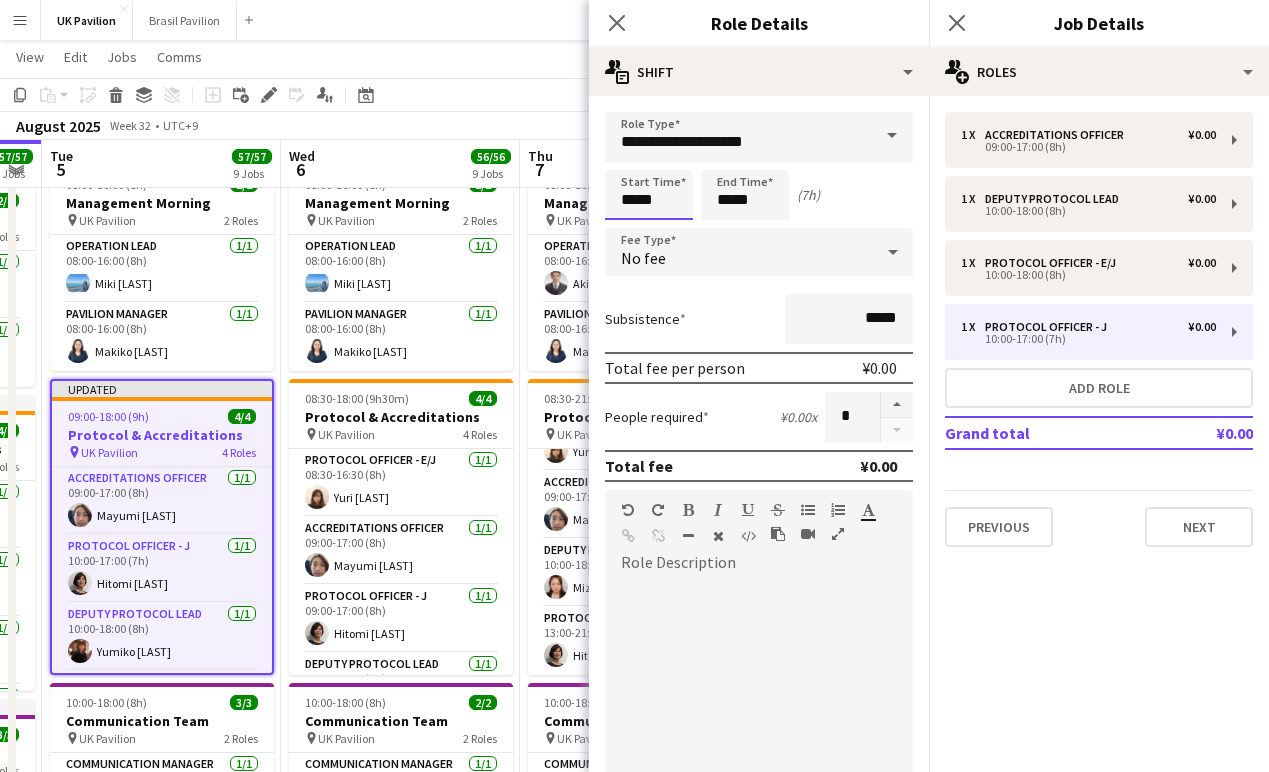 click on "*****" at bounding box center (649, 195) 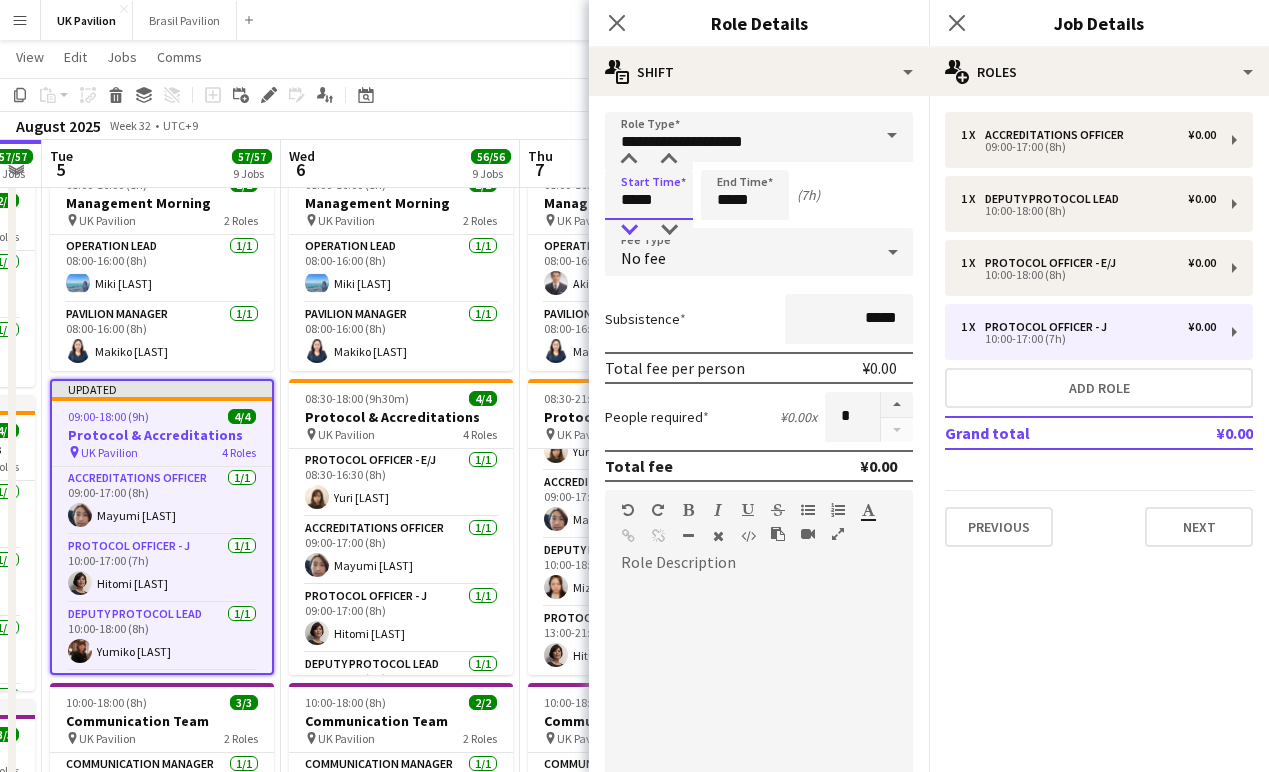 click at bounding box center [629, 230] 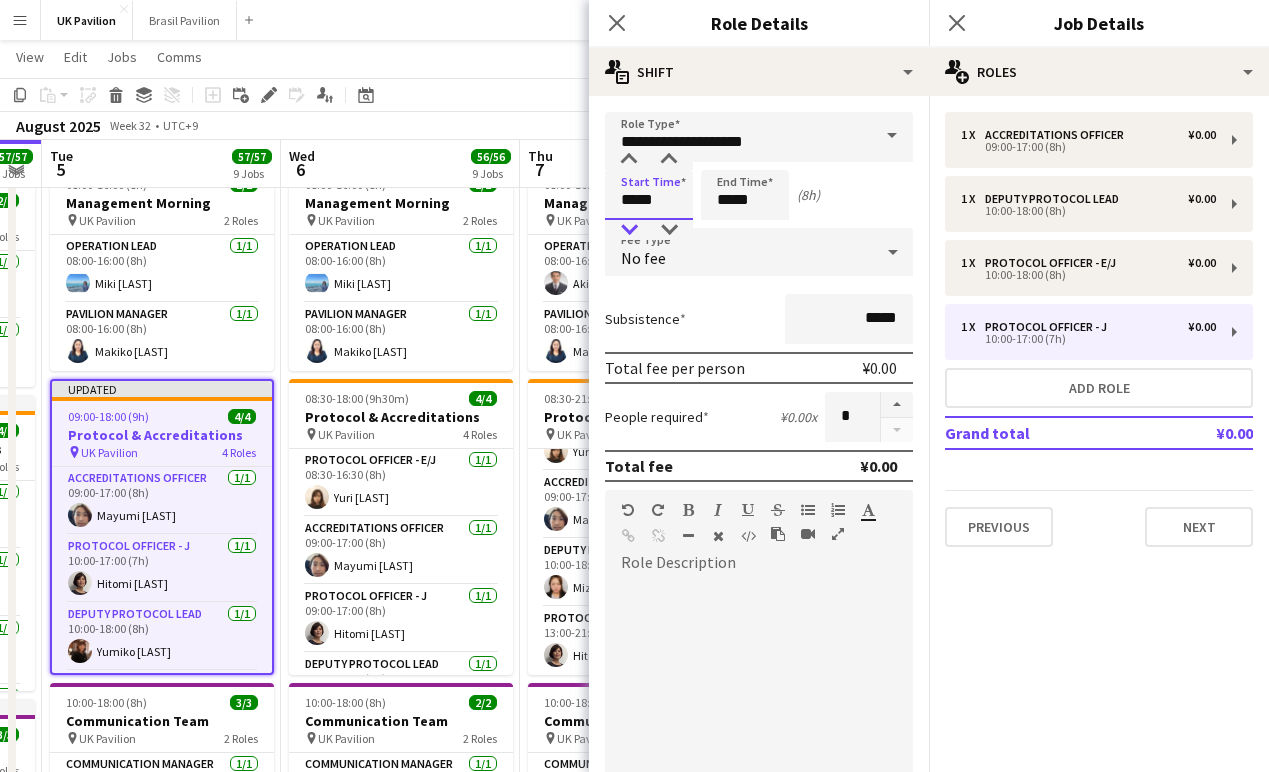 click at bounding box center (629, 230) 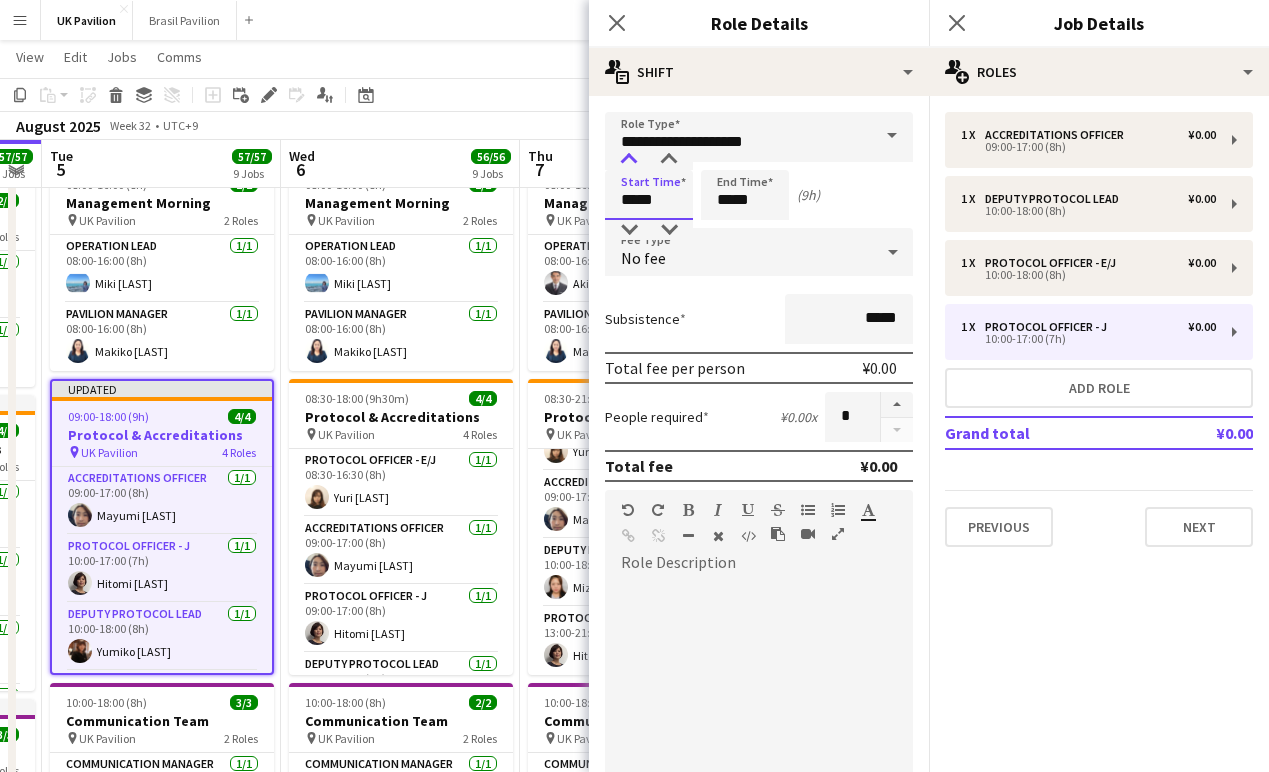 type on "*****" 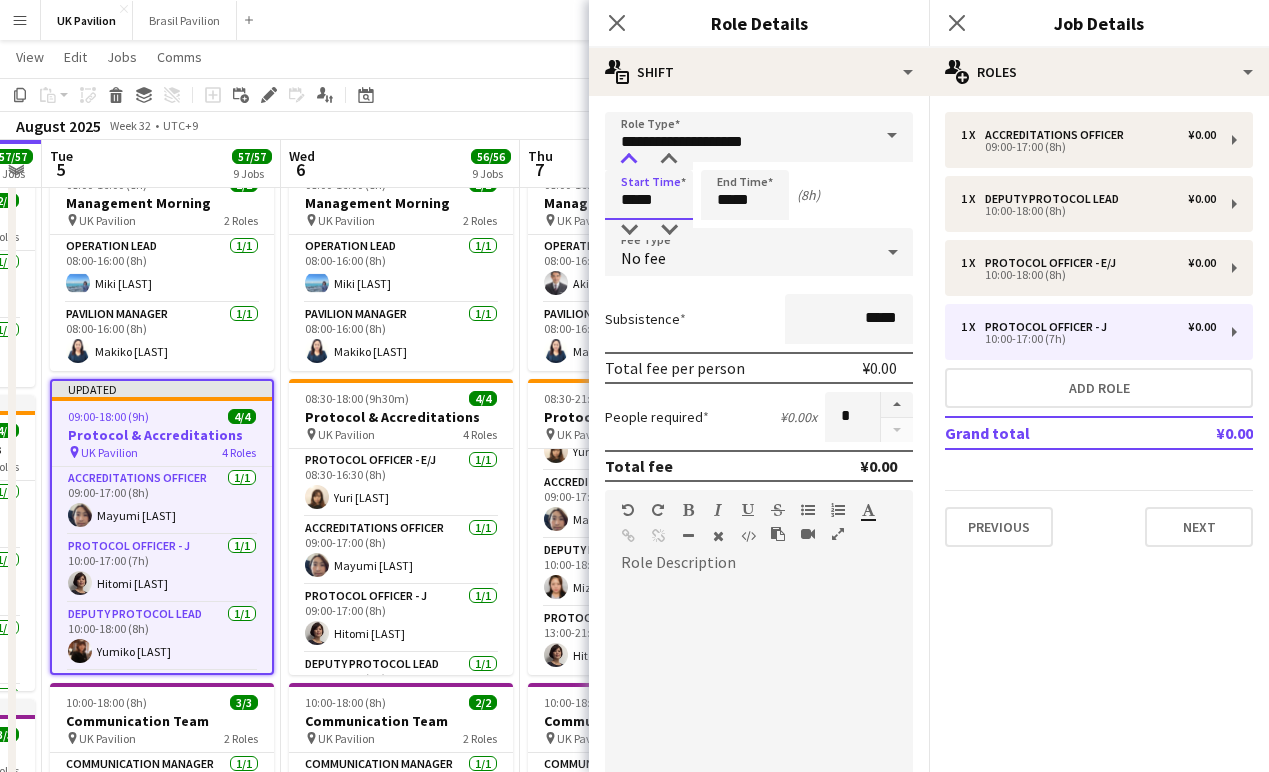 click at bounding box center [629, 160] 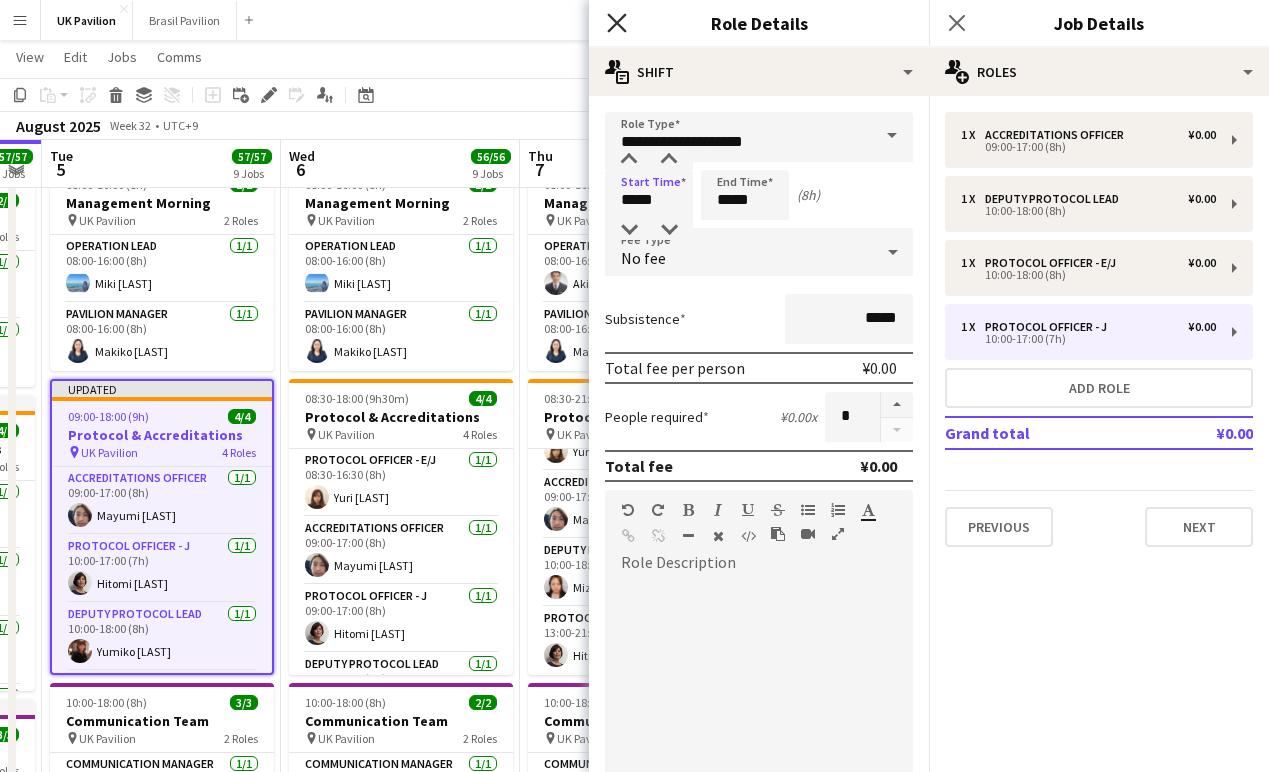 click on "Close pop-in" 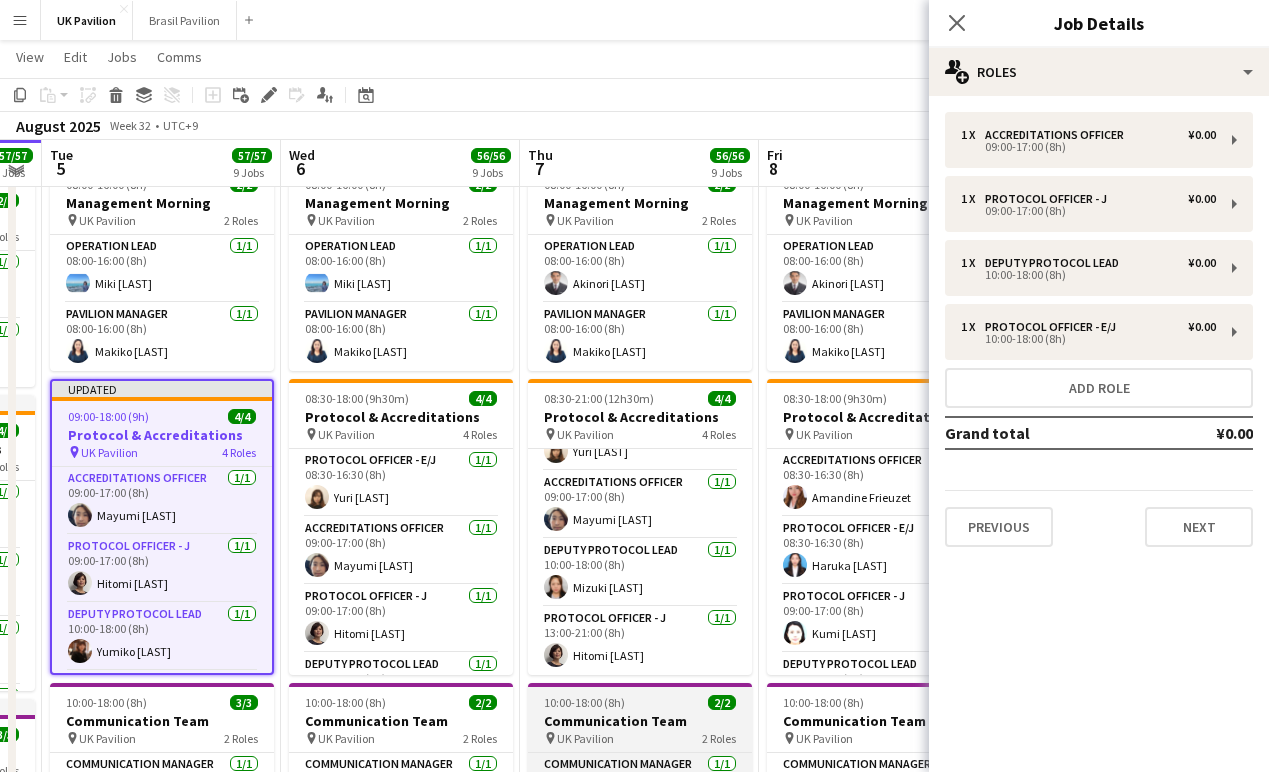 scroll, scrollTop: 250, scrollLeft: 0, axis: vertical 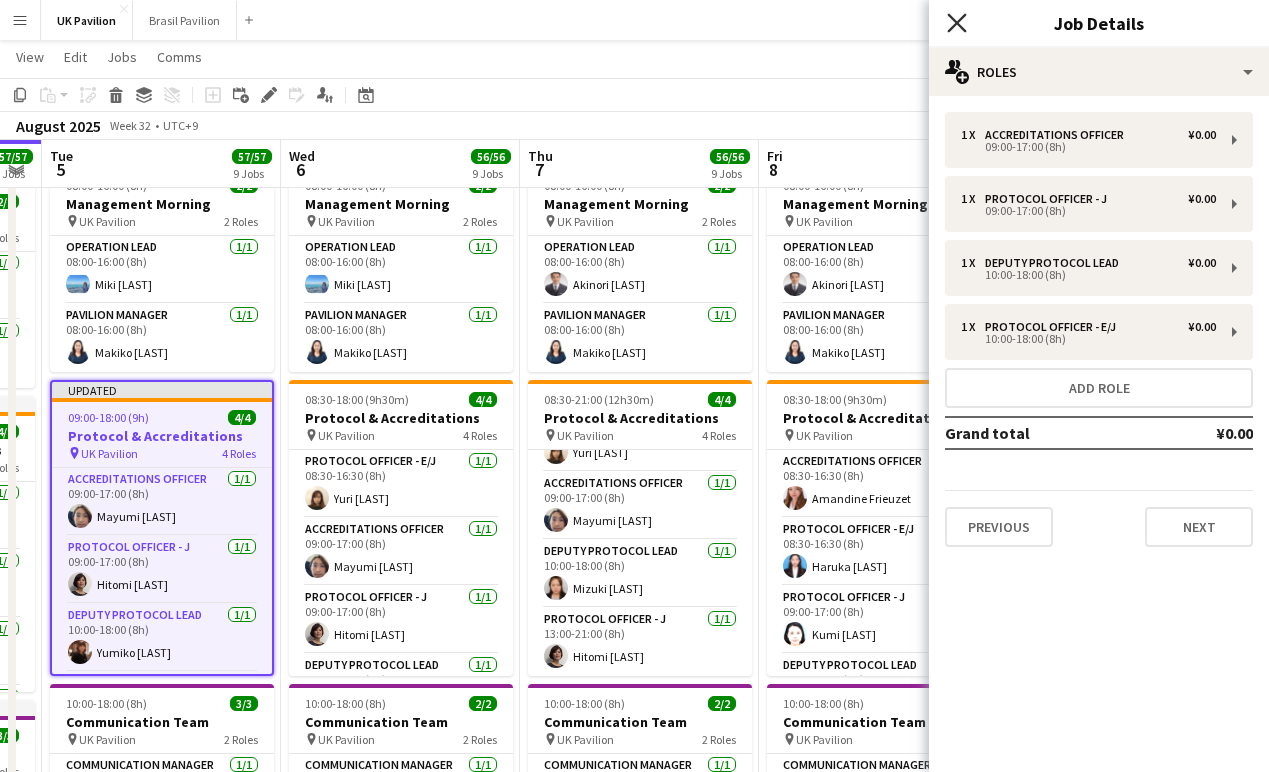click on "Close pop-in" 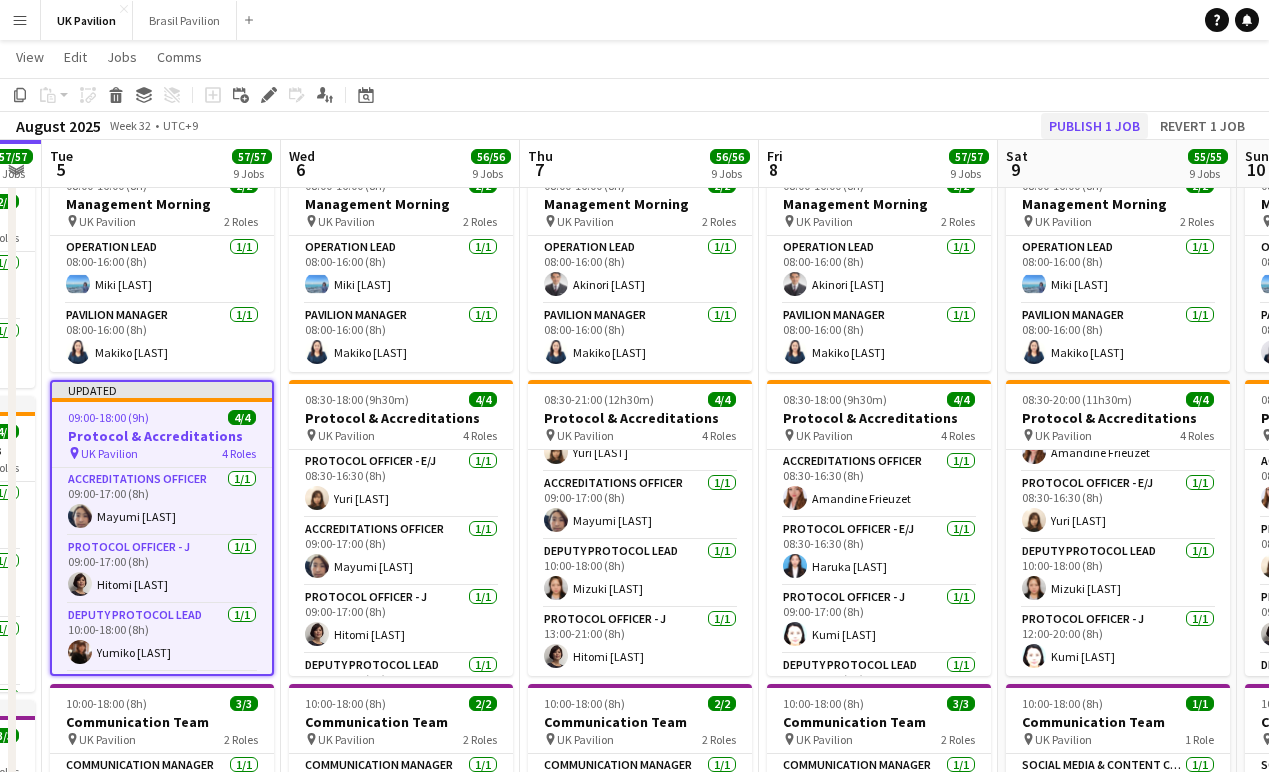 click on "Publish 1 job" 